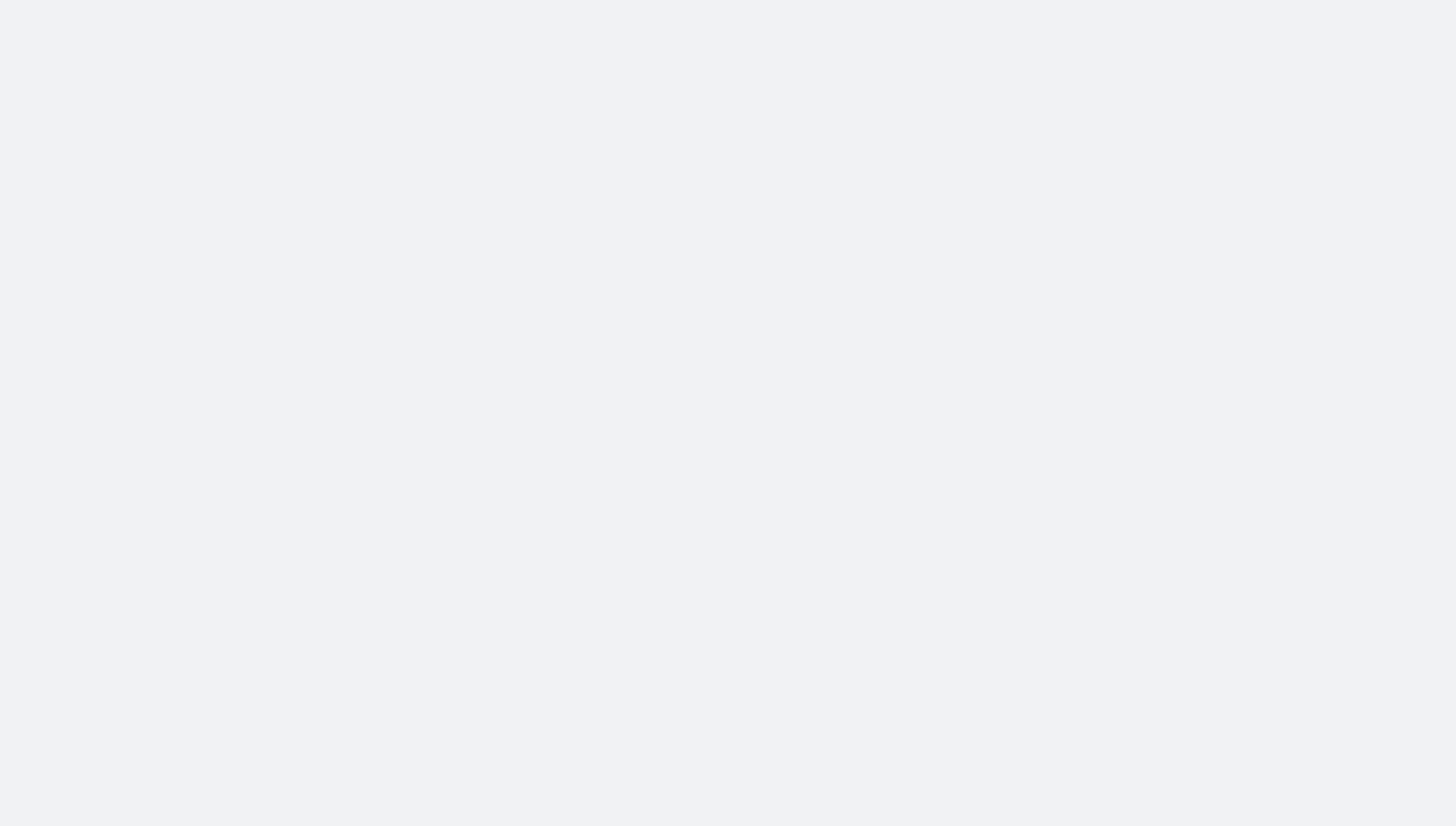 scroll, scrollTop: 0, scrollLeft: 0, axis: both 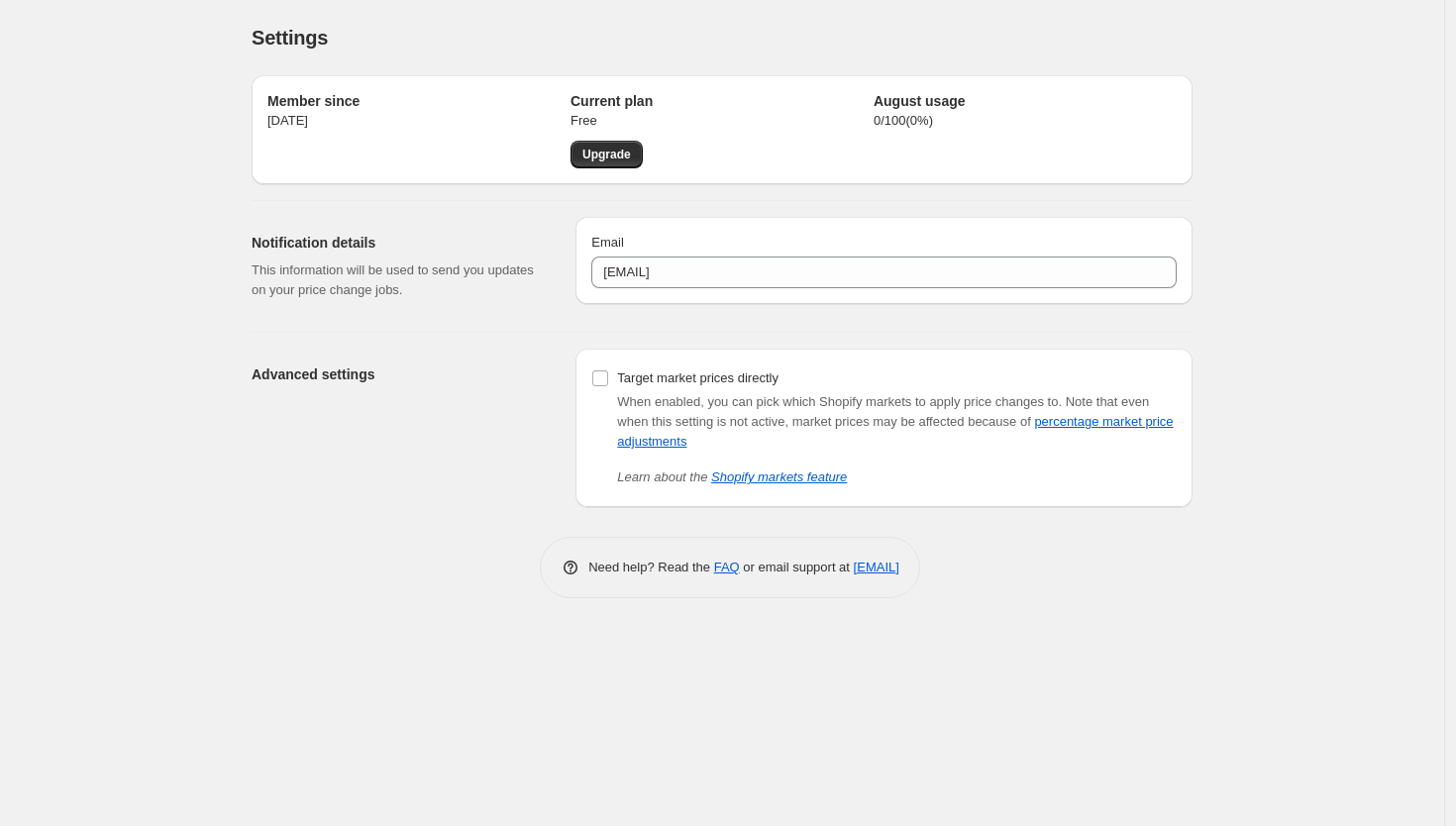 click on "Member since Aug 3, 2025 Current plan Free Upgrade August usage 0 / 100  ( 0 %)" at bounding box center (722, 130) 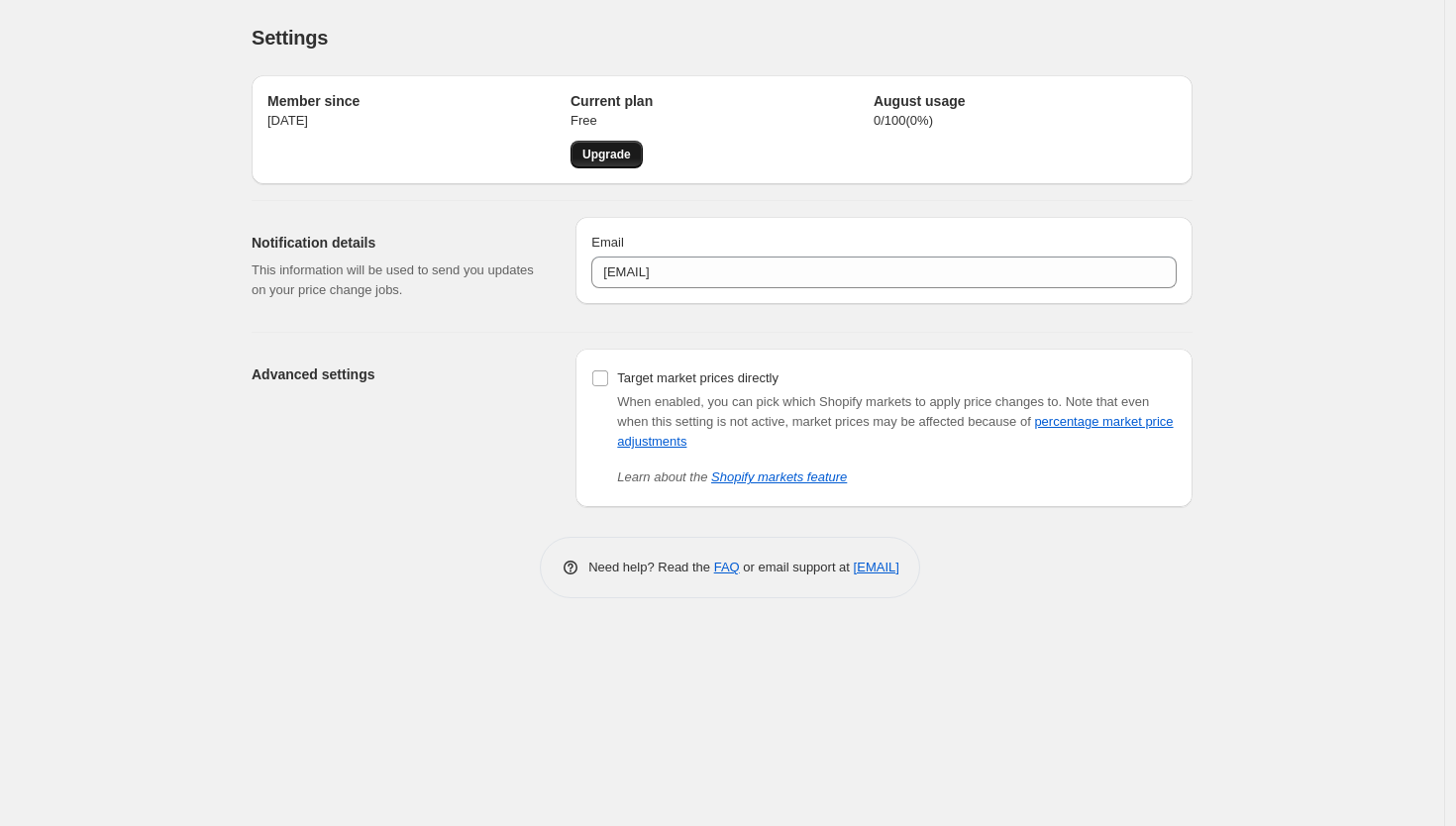 click on "Upgrade" at bounding box center (606, 155) 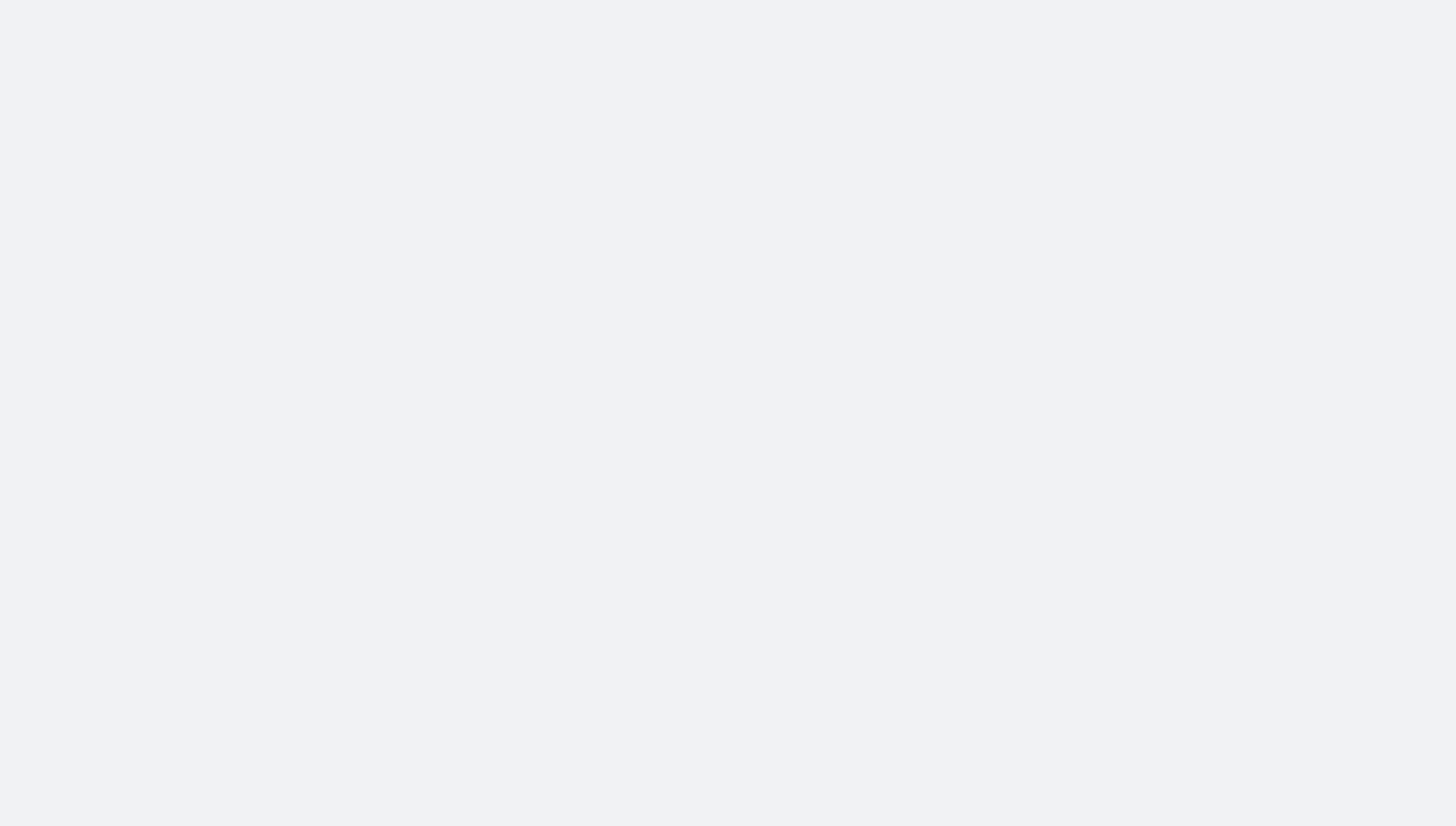 scroll, scrollTop: 0, scrollLeft: 0, axis: both 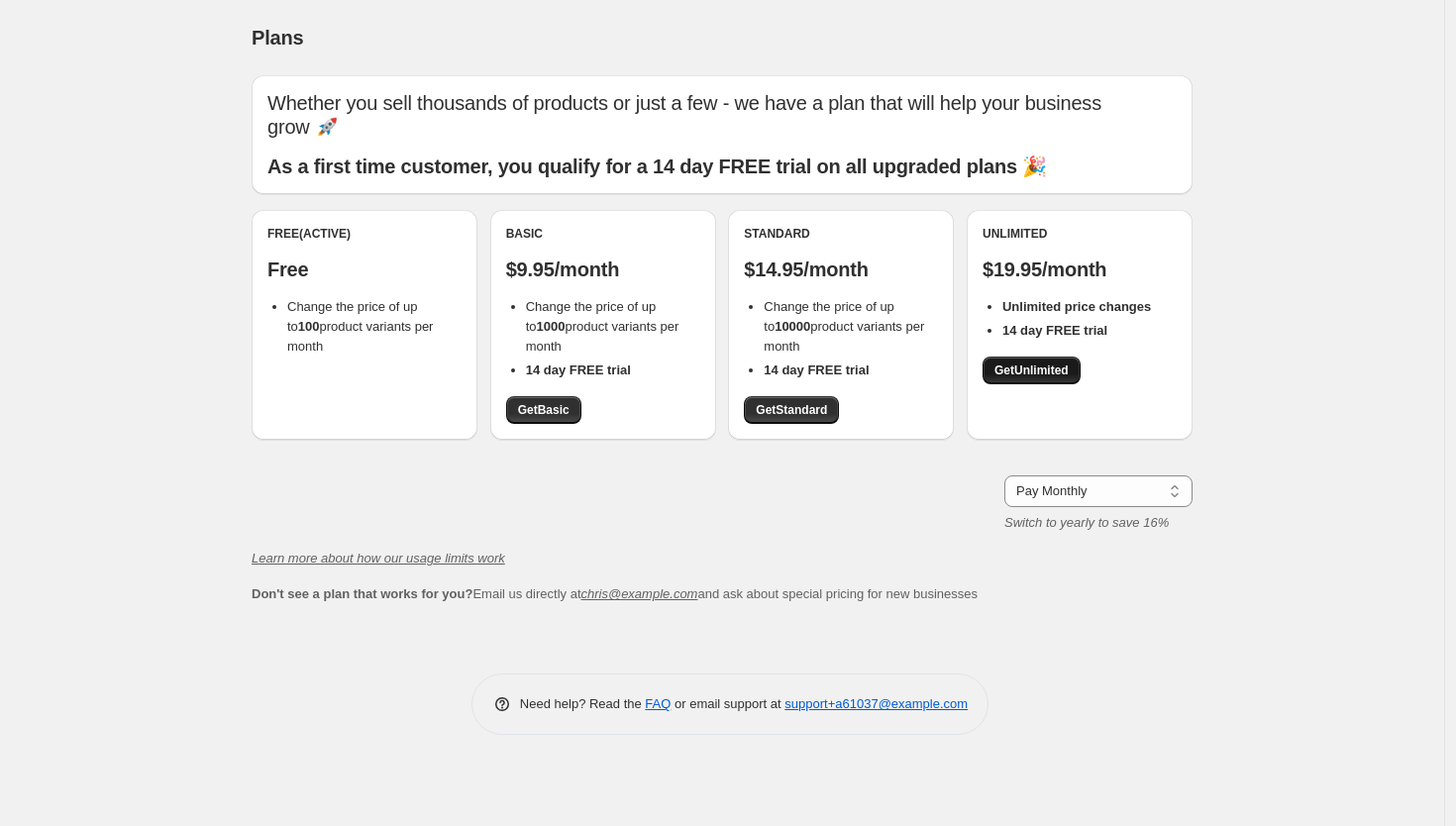click on "Get  Unlimited" at bounding box center (1031, 370) 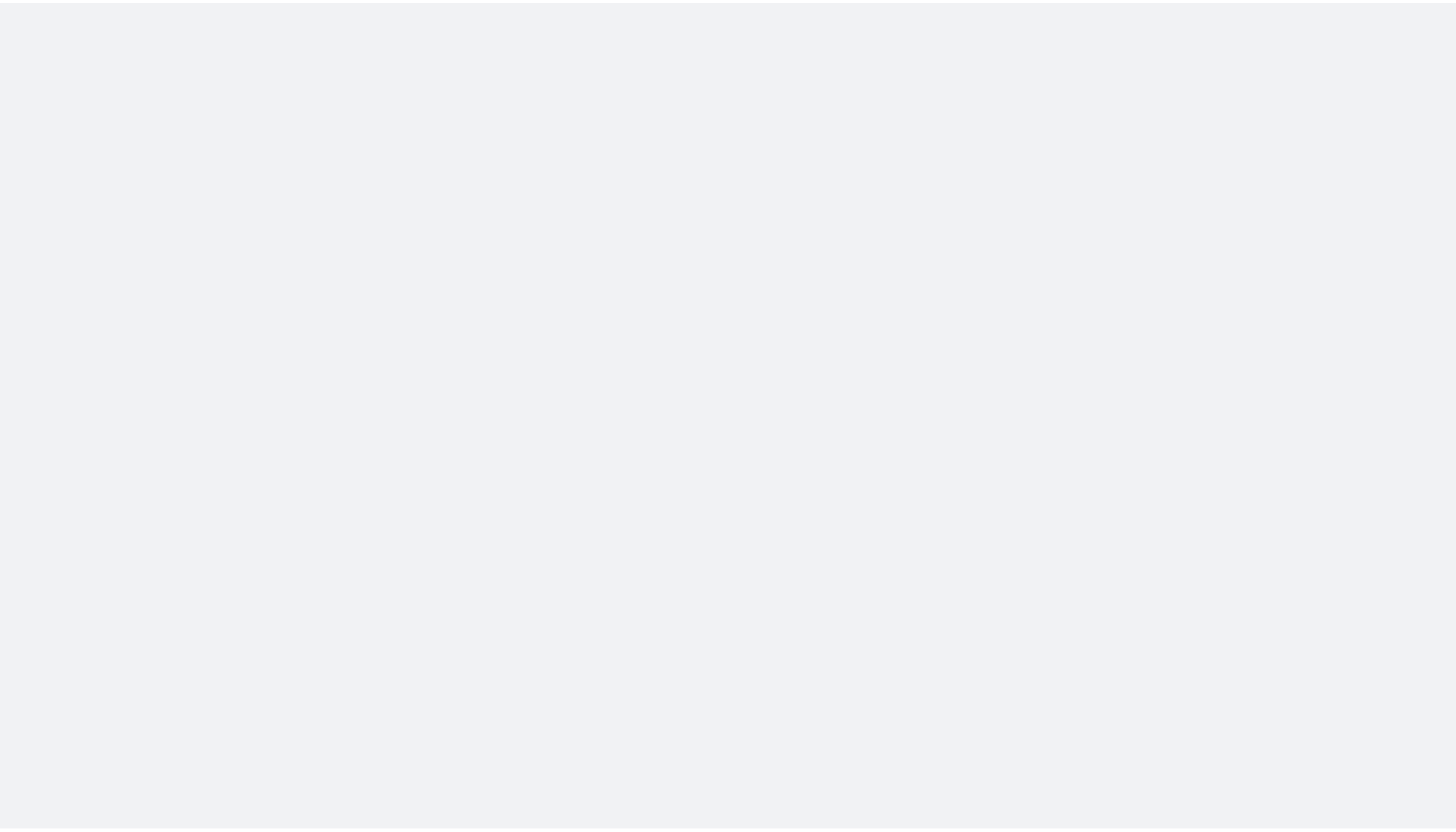 scroll, scrollTop: 0, scrollLeft: 0, axis: both 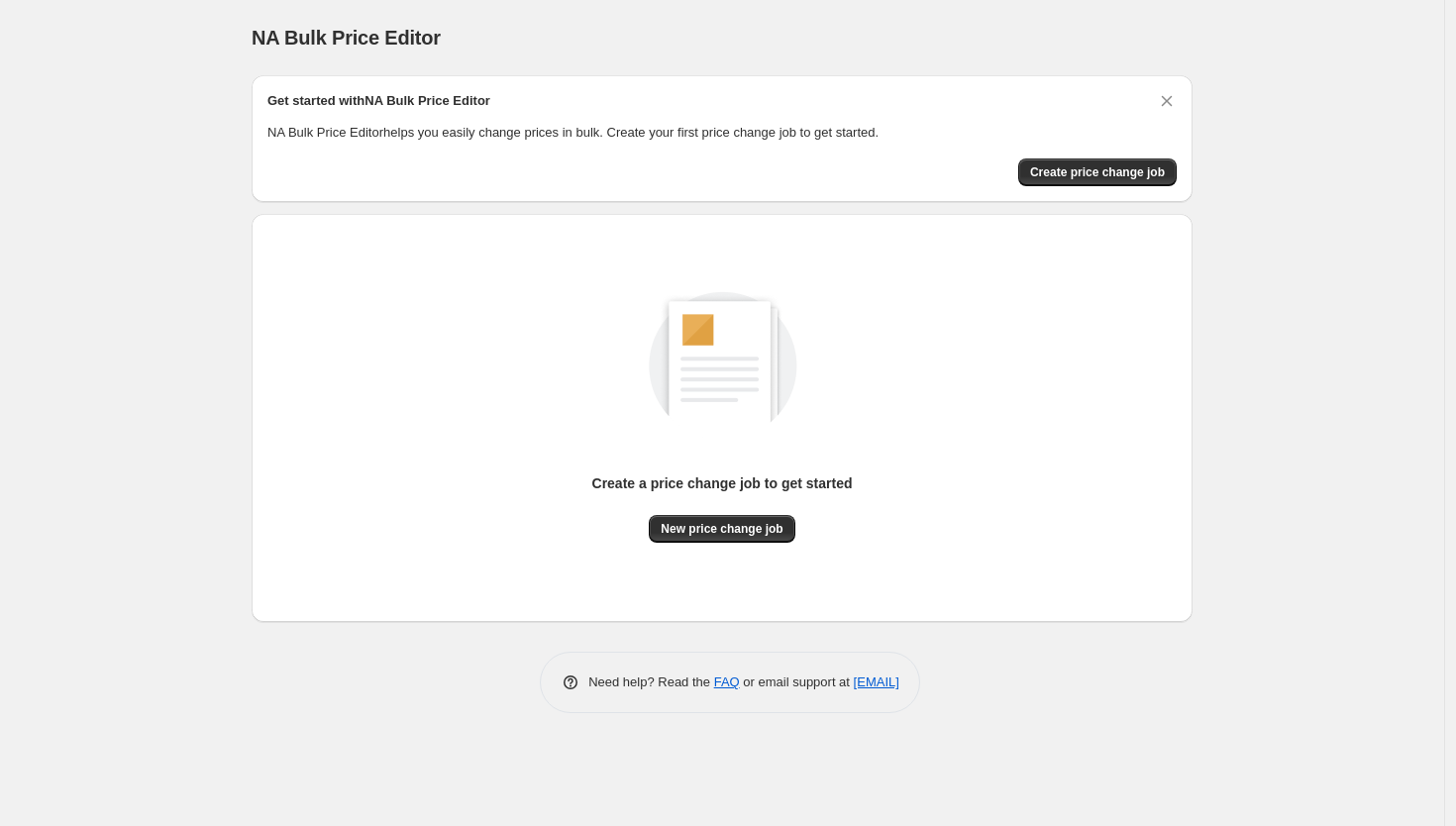 click on "Create a price change job to get started New price change job" at bounding box center (722, 418) 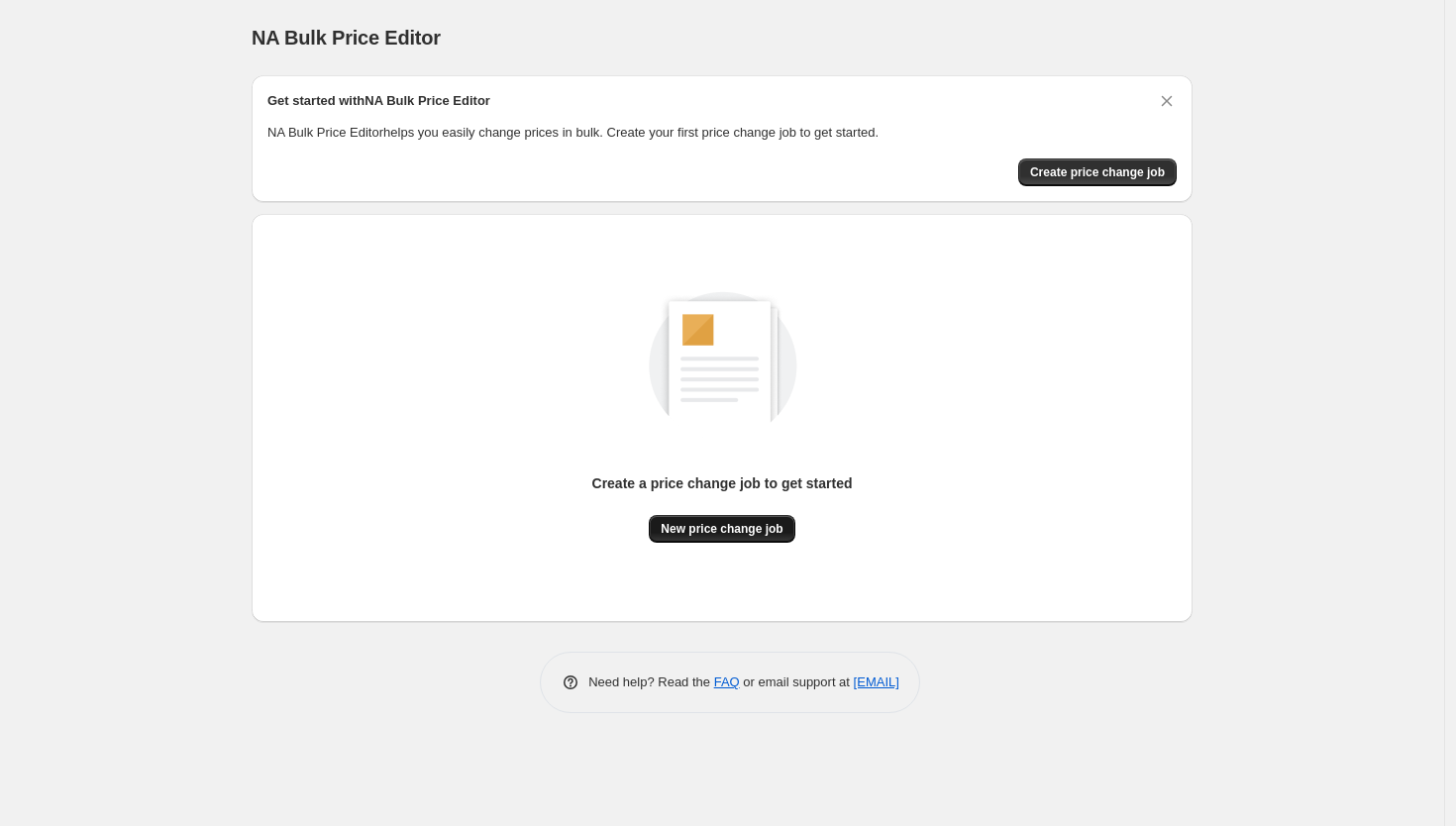 click on "New price change job" at bounding box center [721, 529] 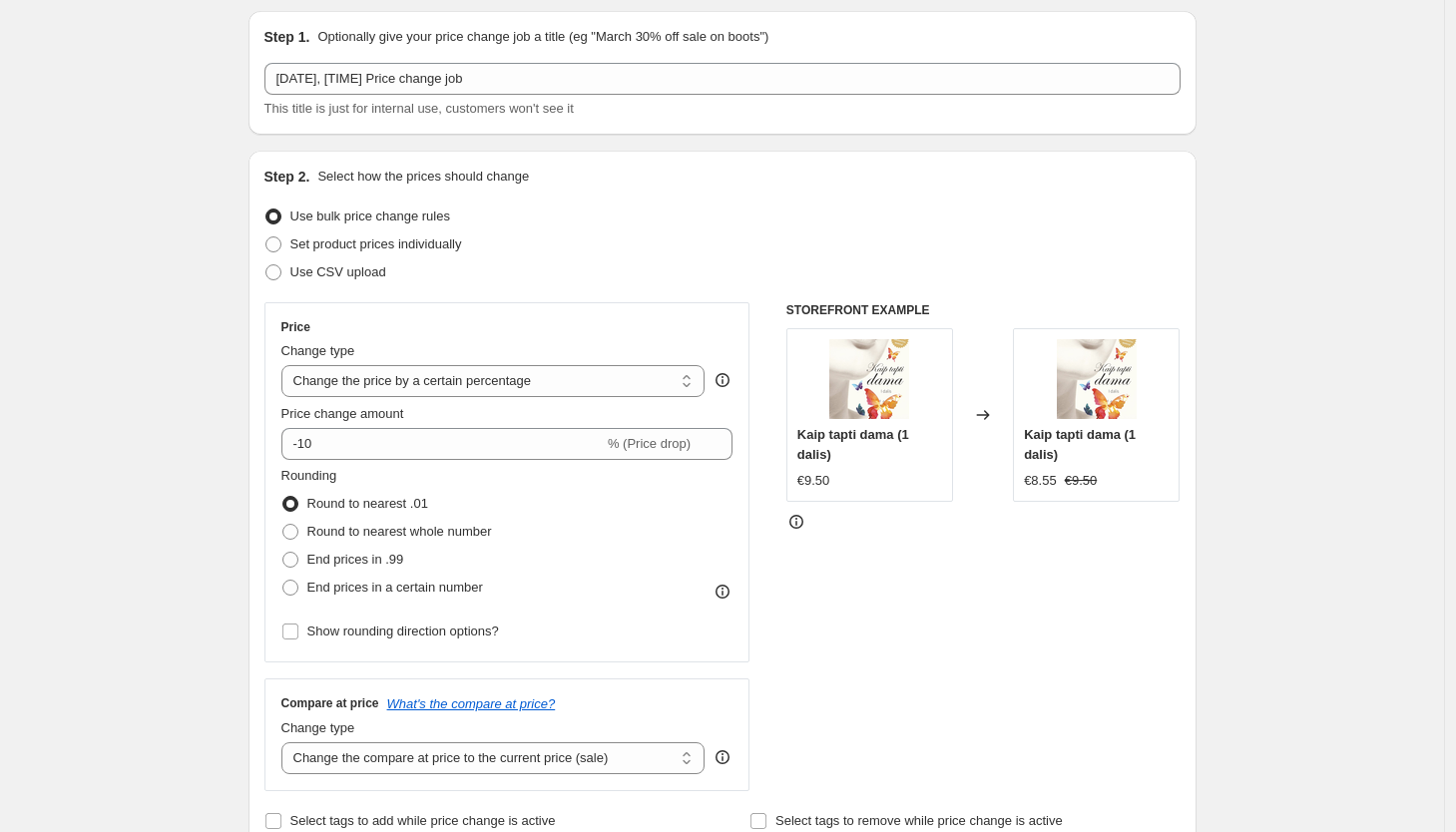 scroll, scrollTop: 109, scrollLeft: 0, axis: vertical 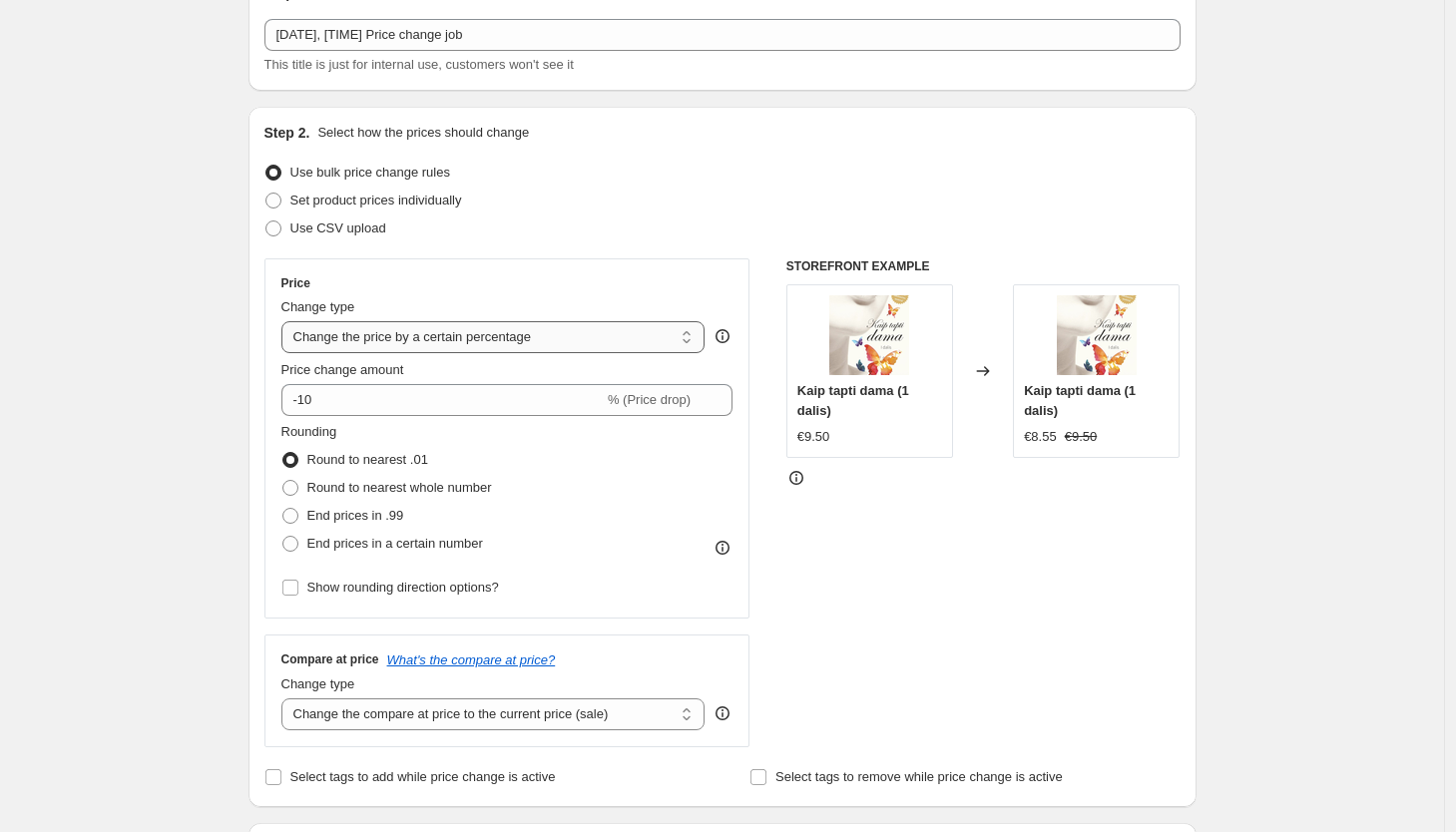 click on "Change the price to a certain amount Change the price by a certain amount Change the price by a certain percentage Change the price to the current compare at price (price before sale) Change the price by a certain amount relative to the compare at price Change the price by a certain percentage relative to the compare at price Don't change the price Change the price by a certain percentage relative to the cost per item Change price to certain cost margin" at bounding box center (493, 337) 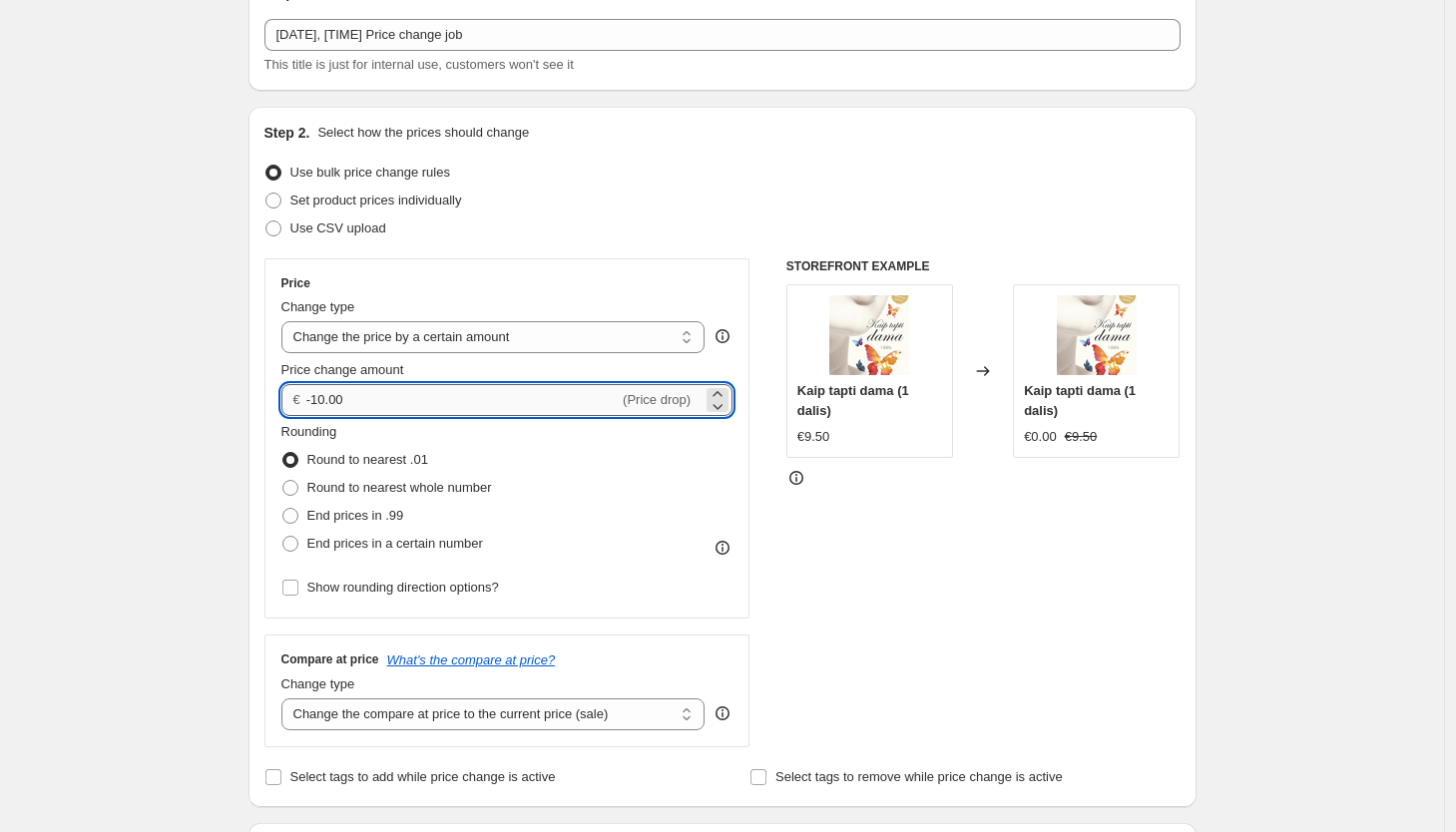 click on "-10.00" at bounding box center [462, 400] 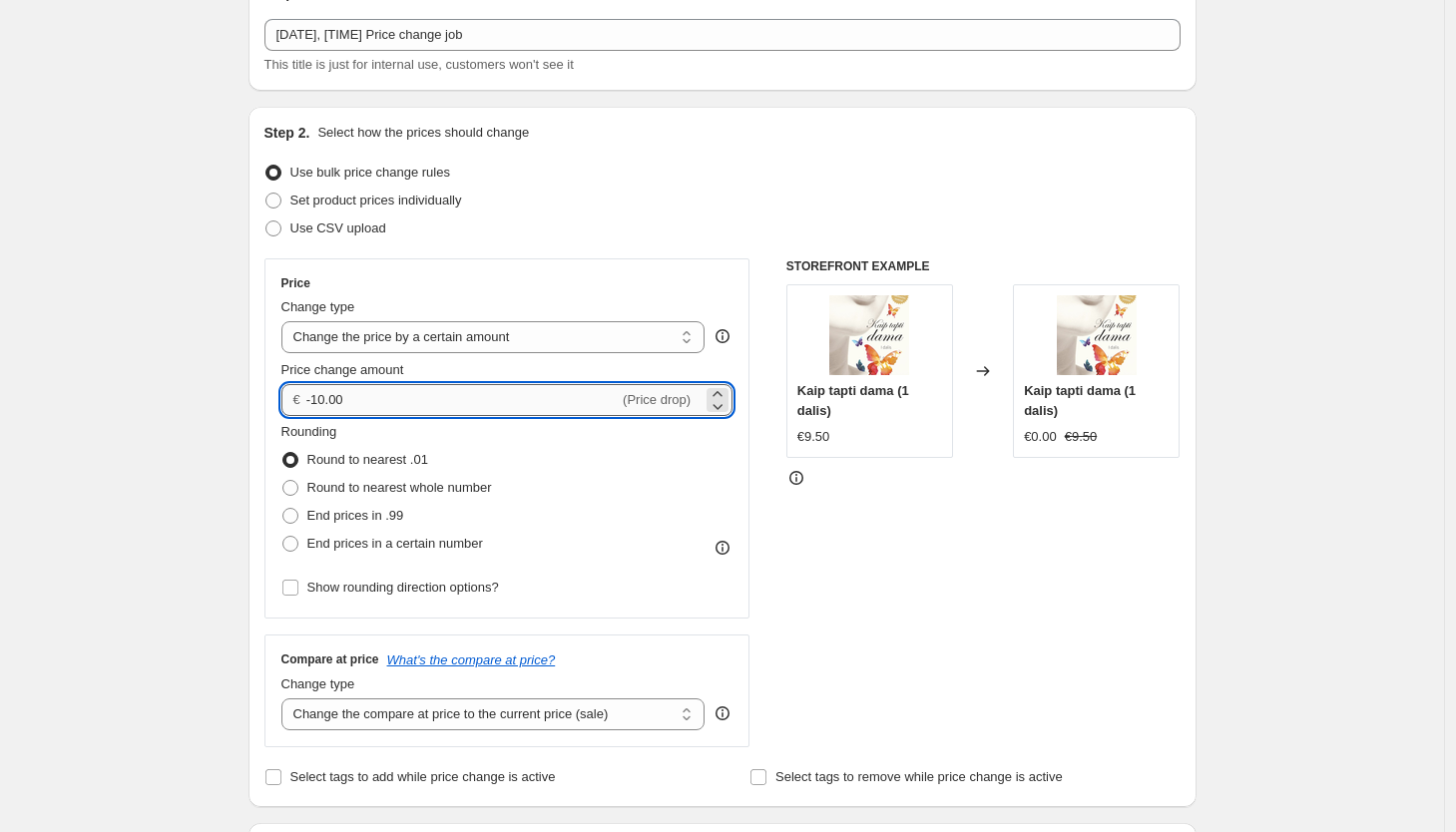 click on "-10.00" at bounding box center [462, 400] 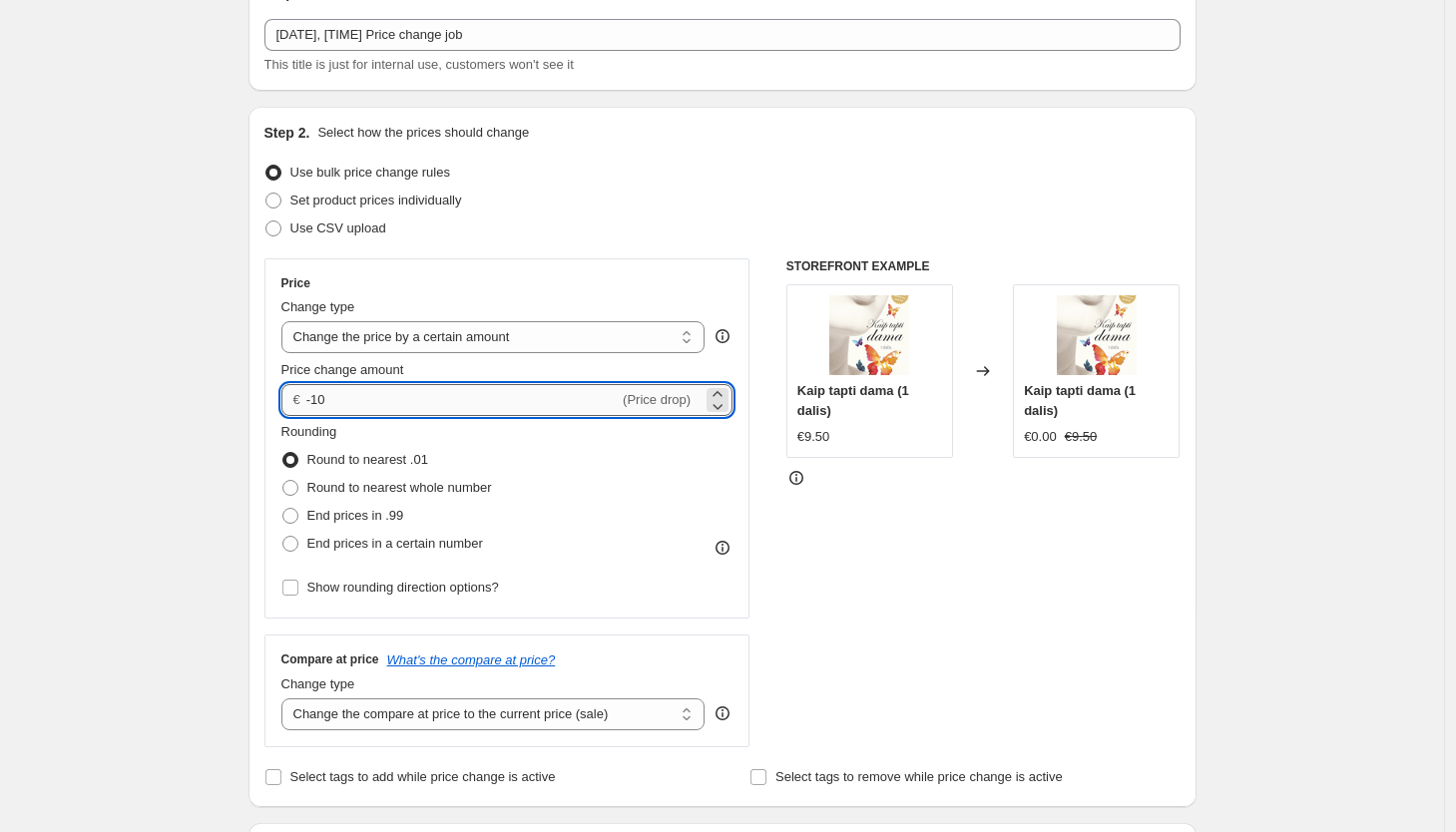 type on "-1" 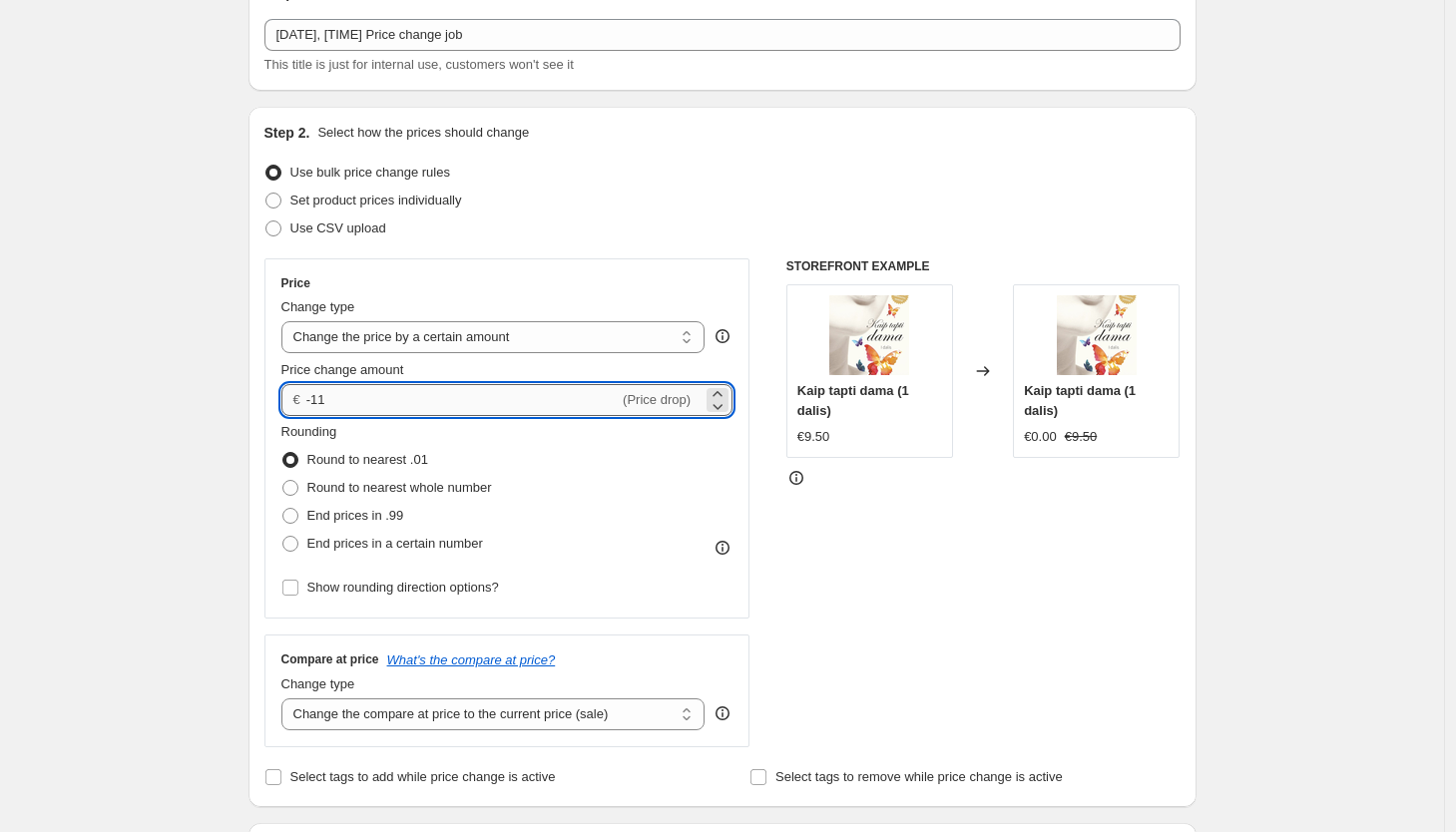 type on "-1" 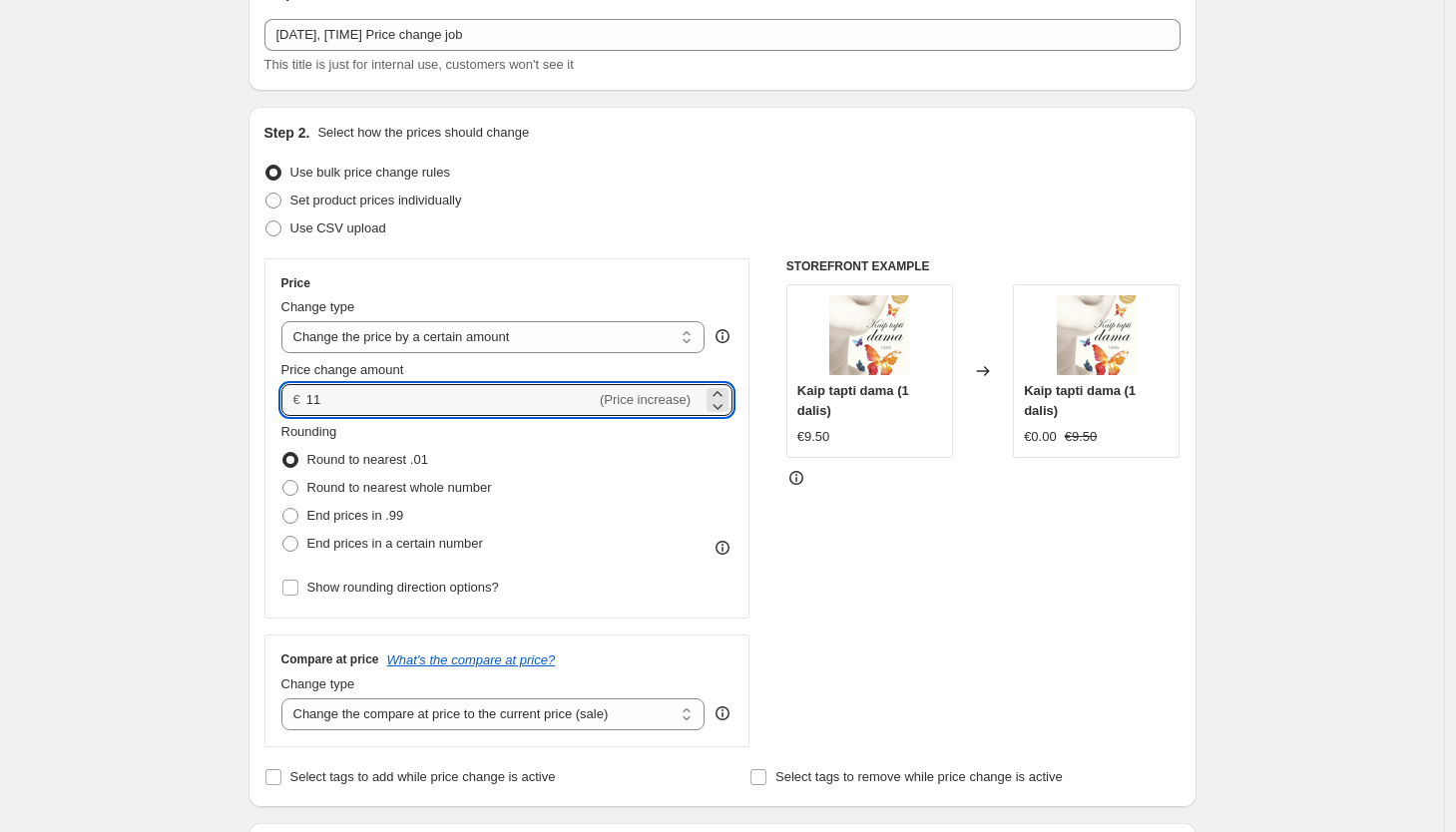 type on "11.00" 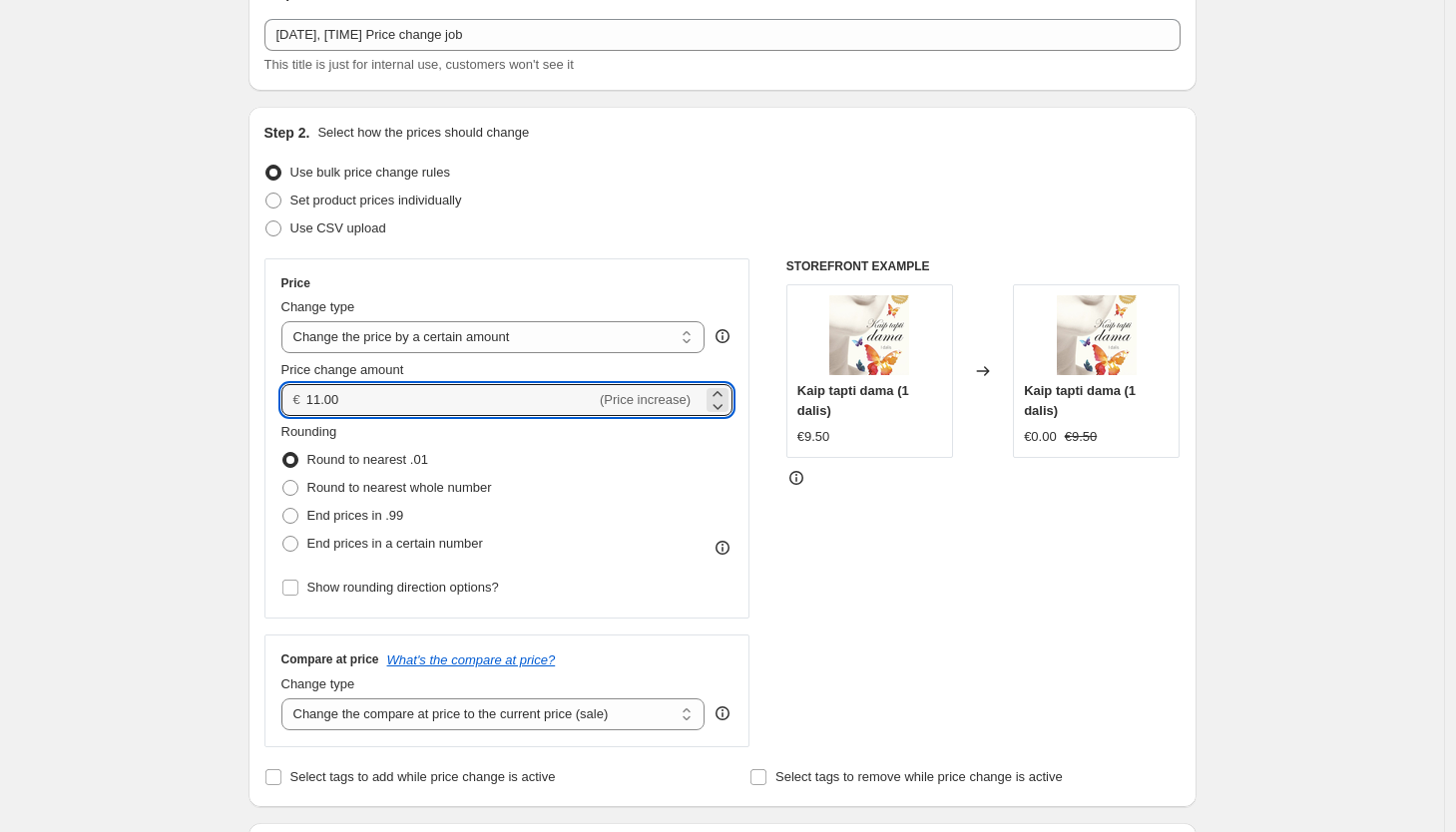 click on "Create new price change job. This page is ready Create new price change job Draft Step 1. Optionally give your price change job a title (eg "March 30% off sale on boots") [DATE], [TIME] Price change job This title is just for internal use, customers won't see it Step 2. Select how the prices should change Use bulk price change rules Set product prices individually Use CSV upload Price Change type Change the price to a certain amount Change the price by a certain amount Change the price by a certain percentage Change the price to the current compare at price (price before sale) Change the price by a certain amount relative to the compare at price Change the price by a certain percentage relative to the compare at price Don't change the price Change the price by a certain percentage relative to the cost per item Change price to certain cost margin Change the price by a certain amount € [PRICE]  (Price increase) Rounding Round to nearest .01 Round to nearest whole number Change type" at bounding box center (722, 888) 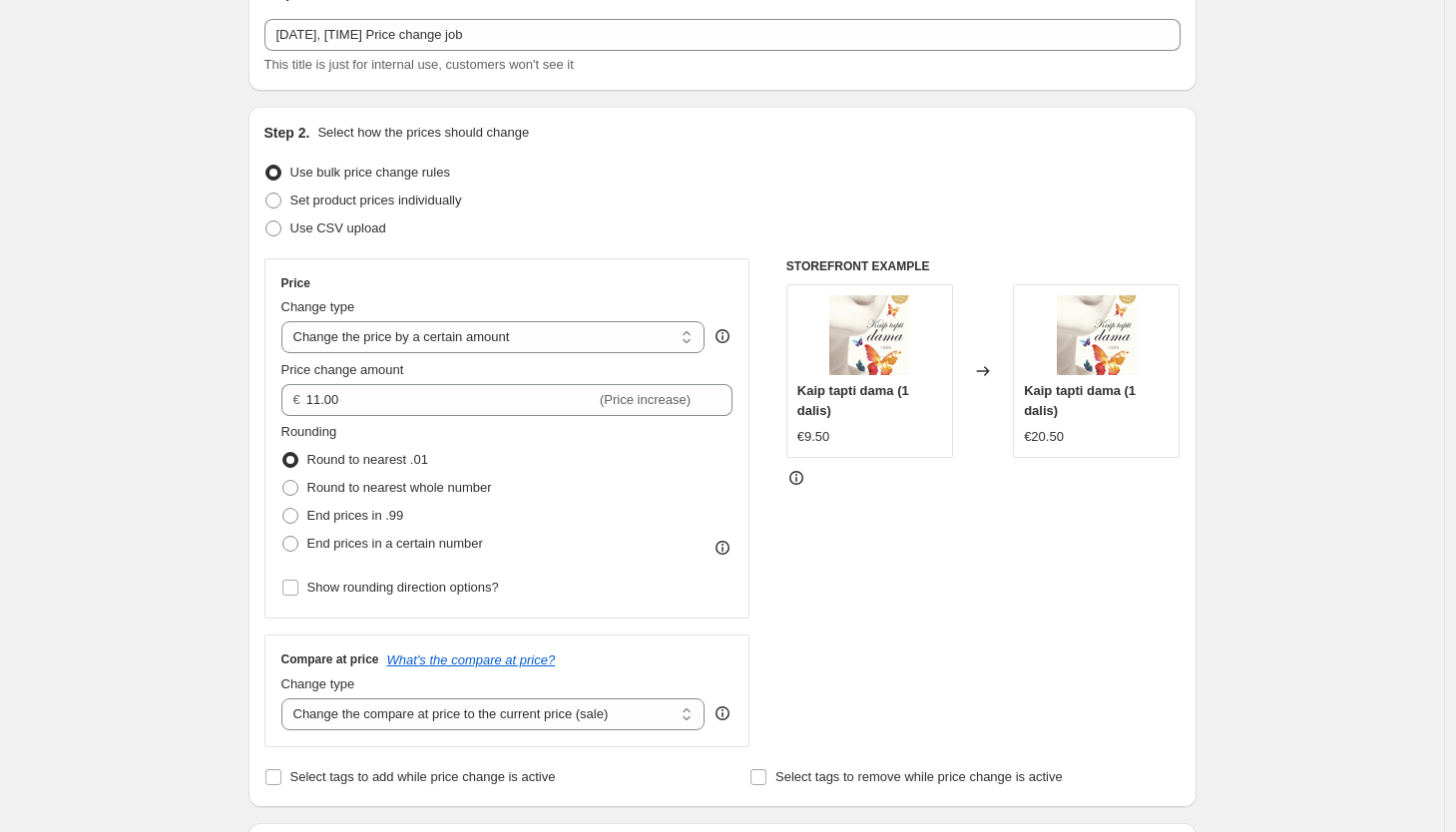 click 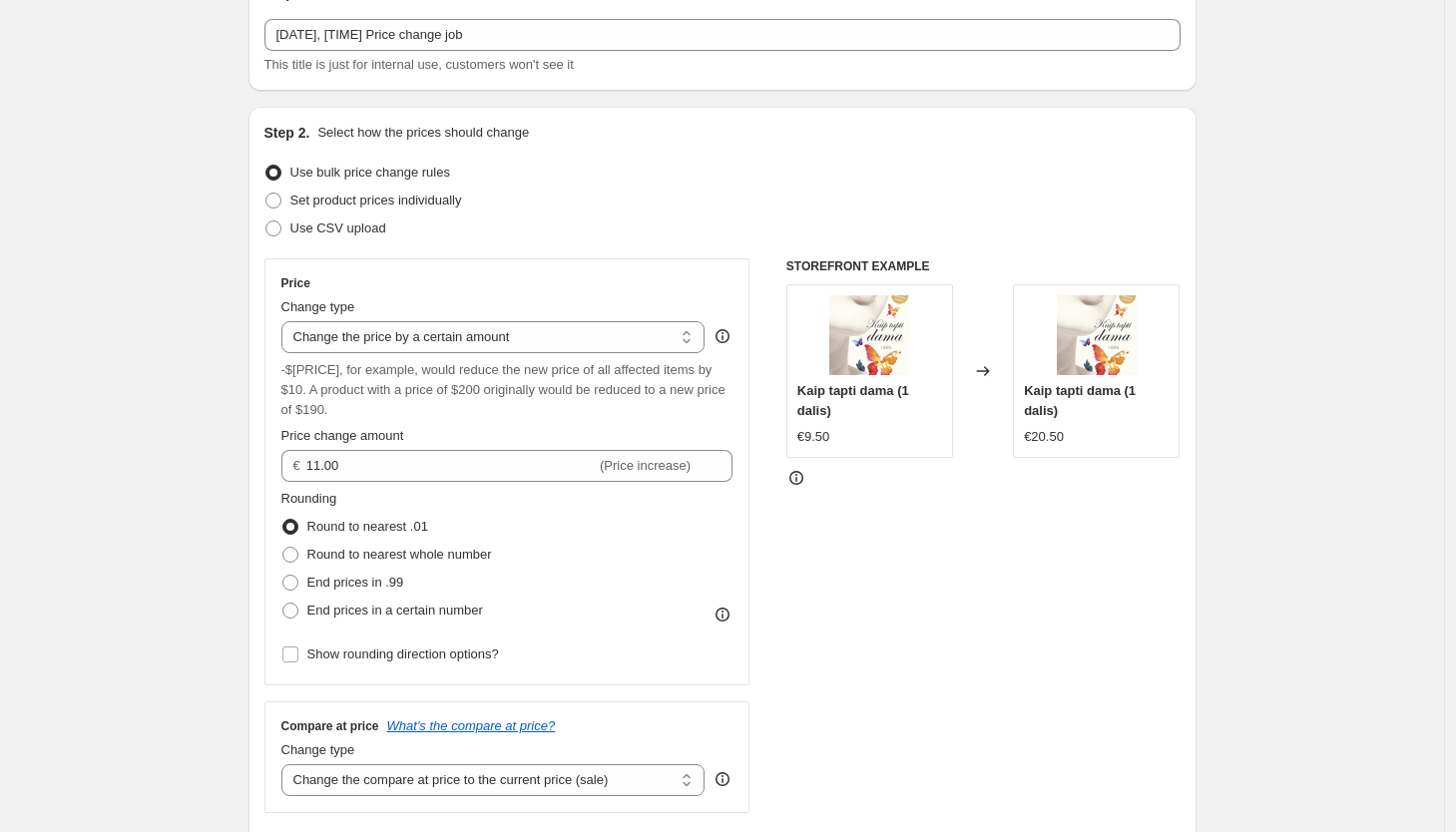 click 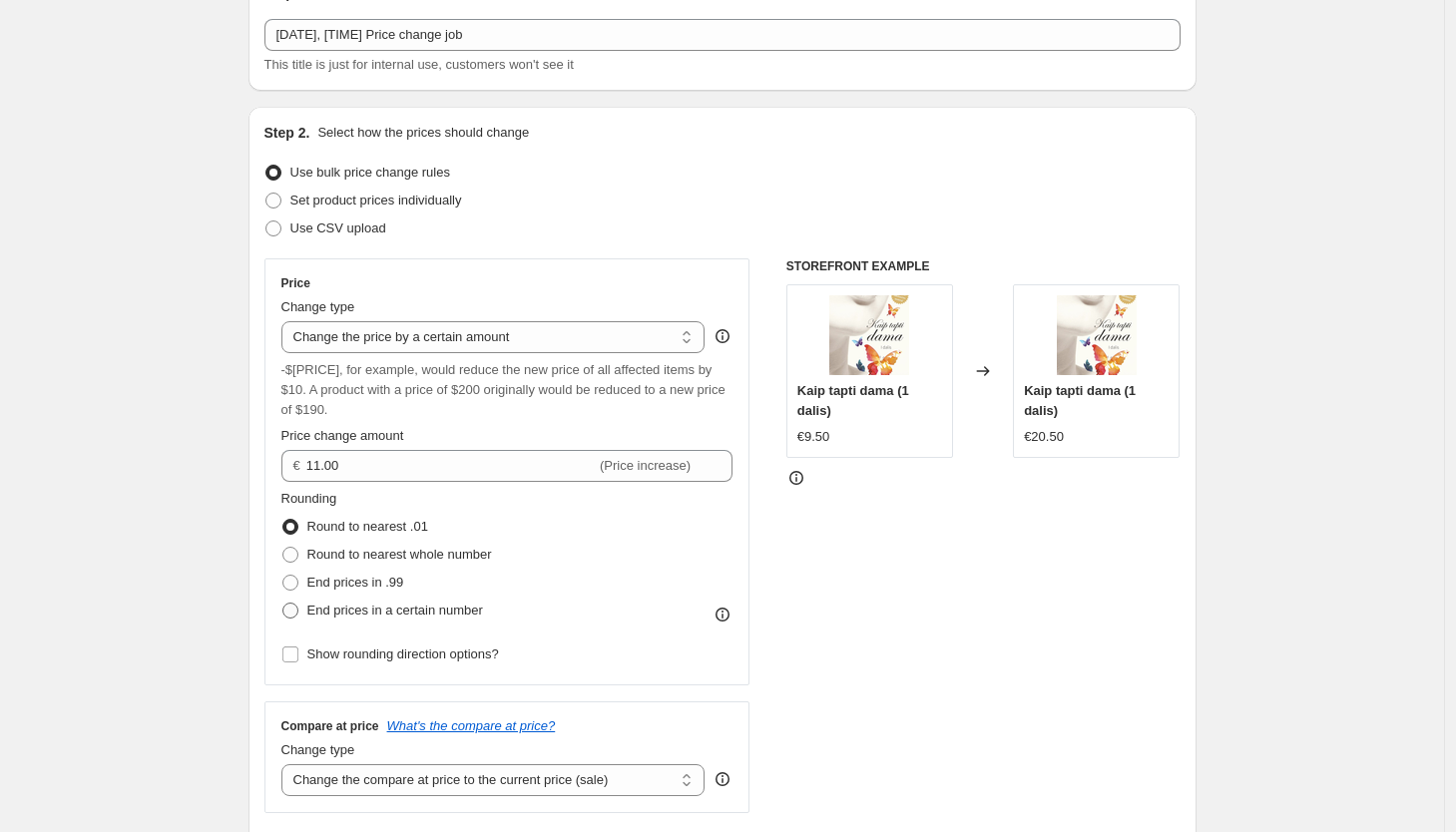 click at bounding box center [290, 611] 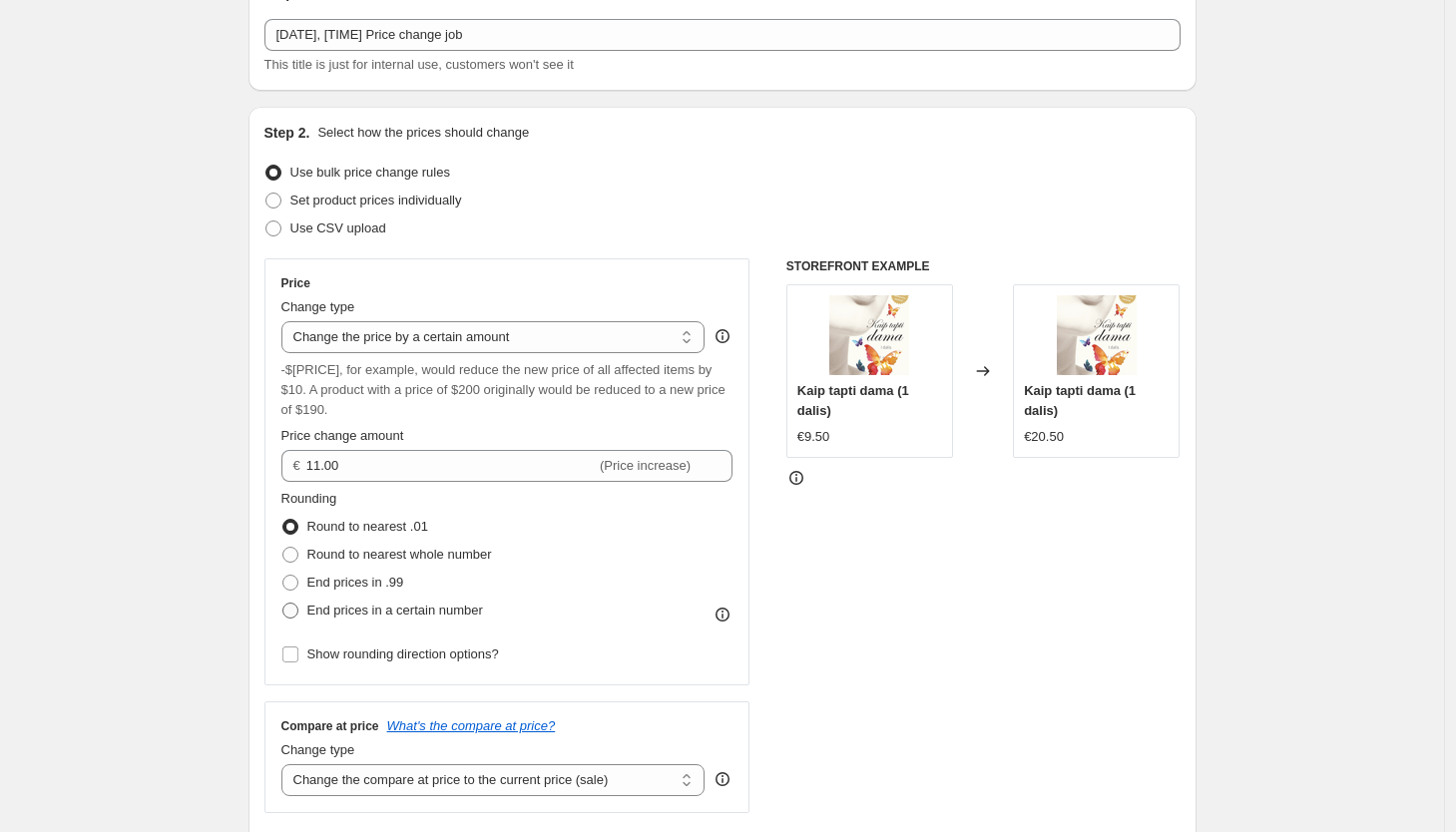 radio on "true" 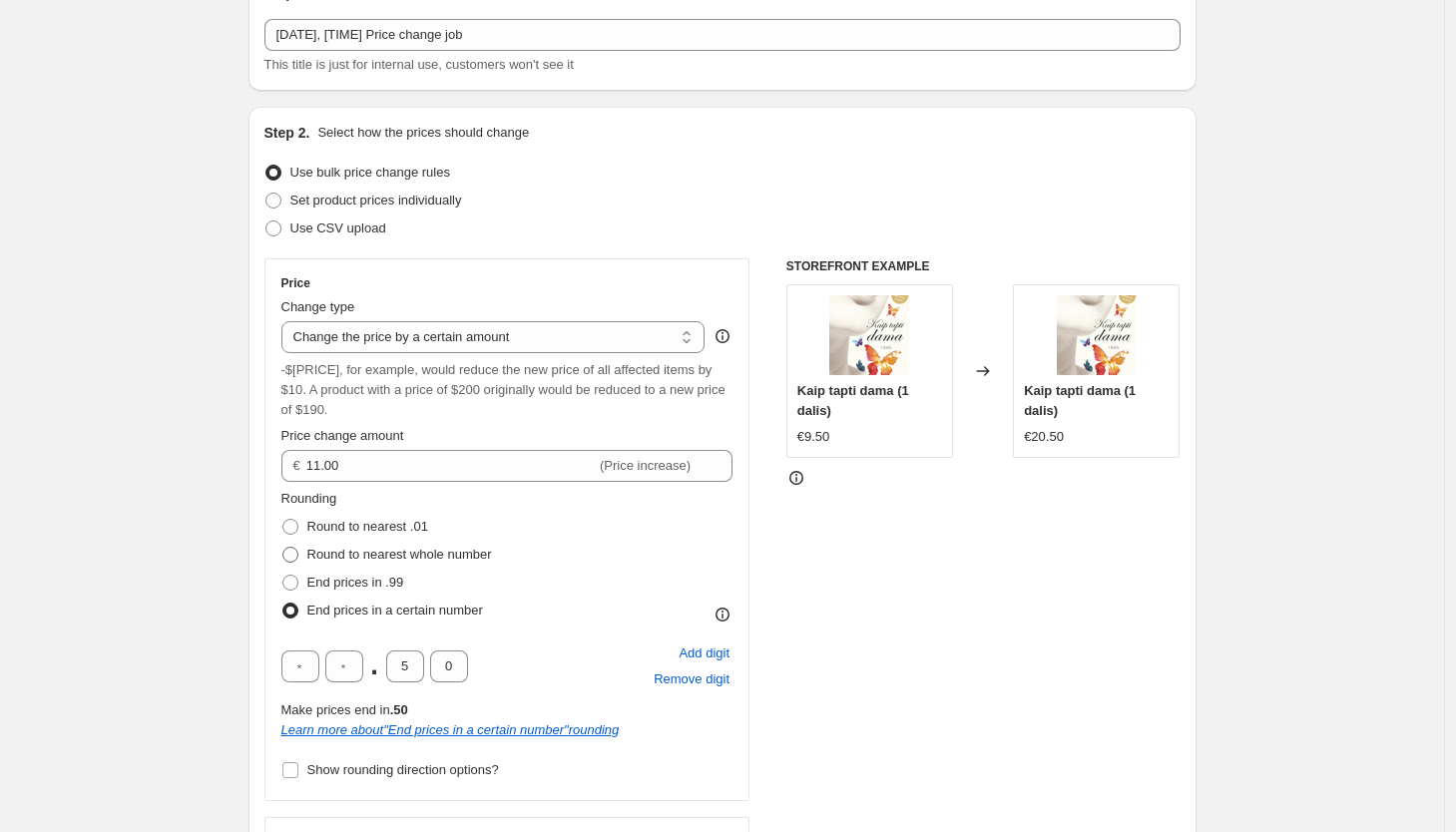 click on "Round to nearest whole number" at bounding box center (386, 555) 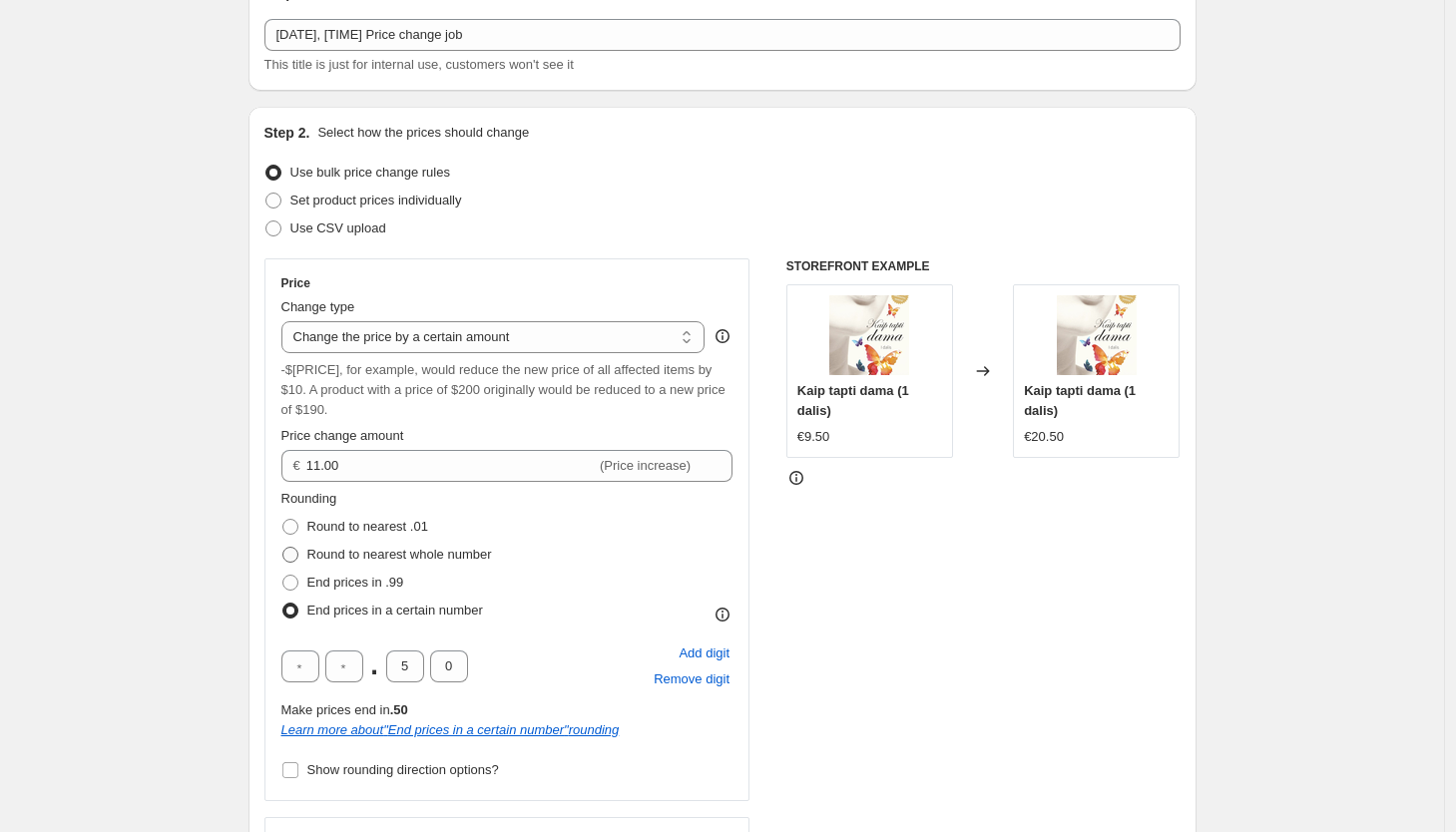 radio on "true" 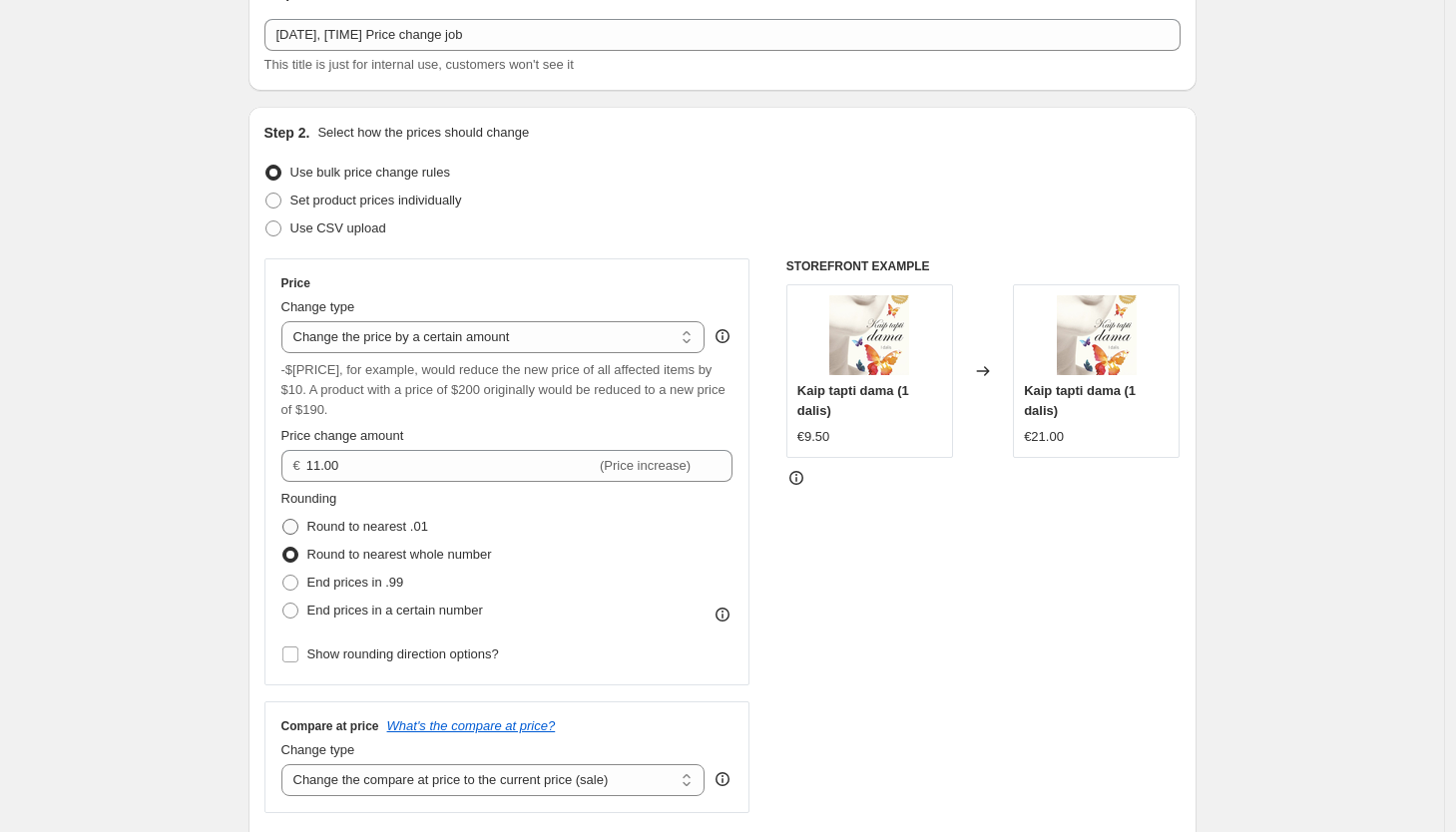 click at bounding box center (290, 527) 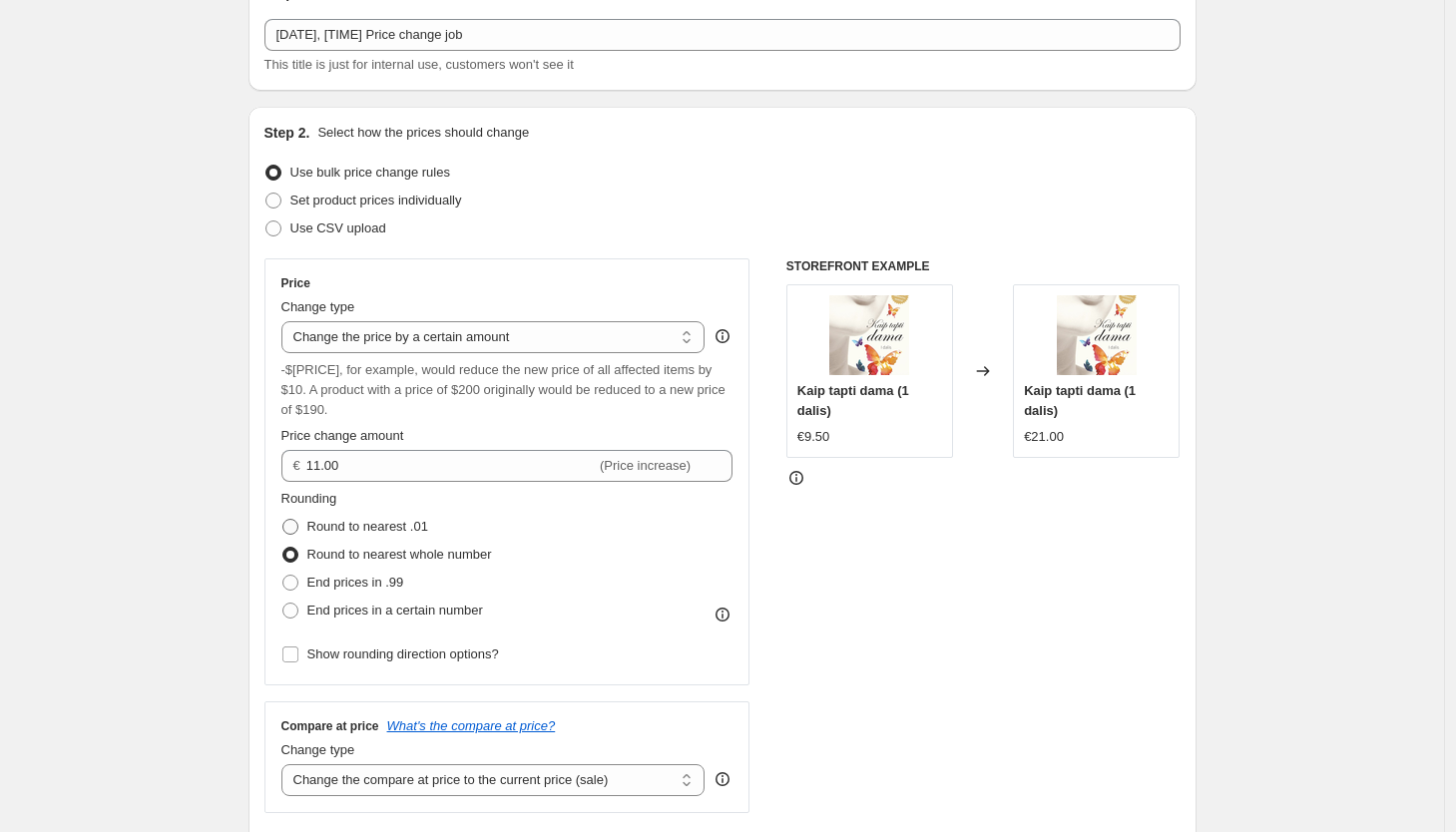 radio on "true" 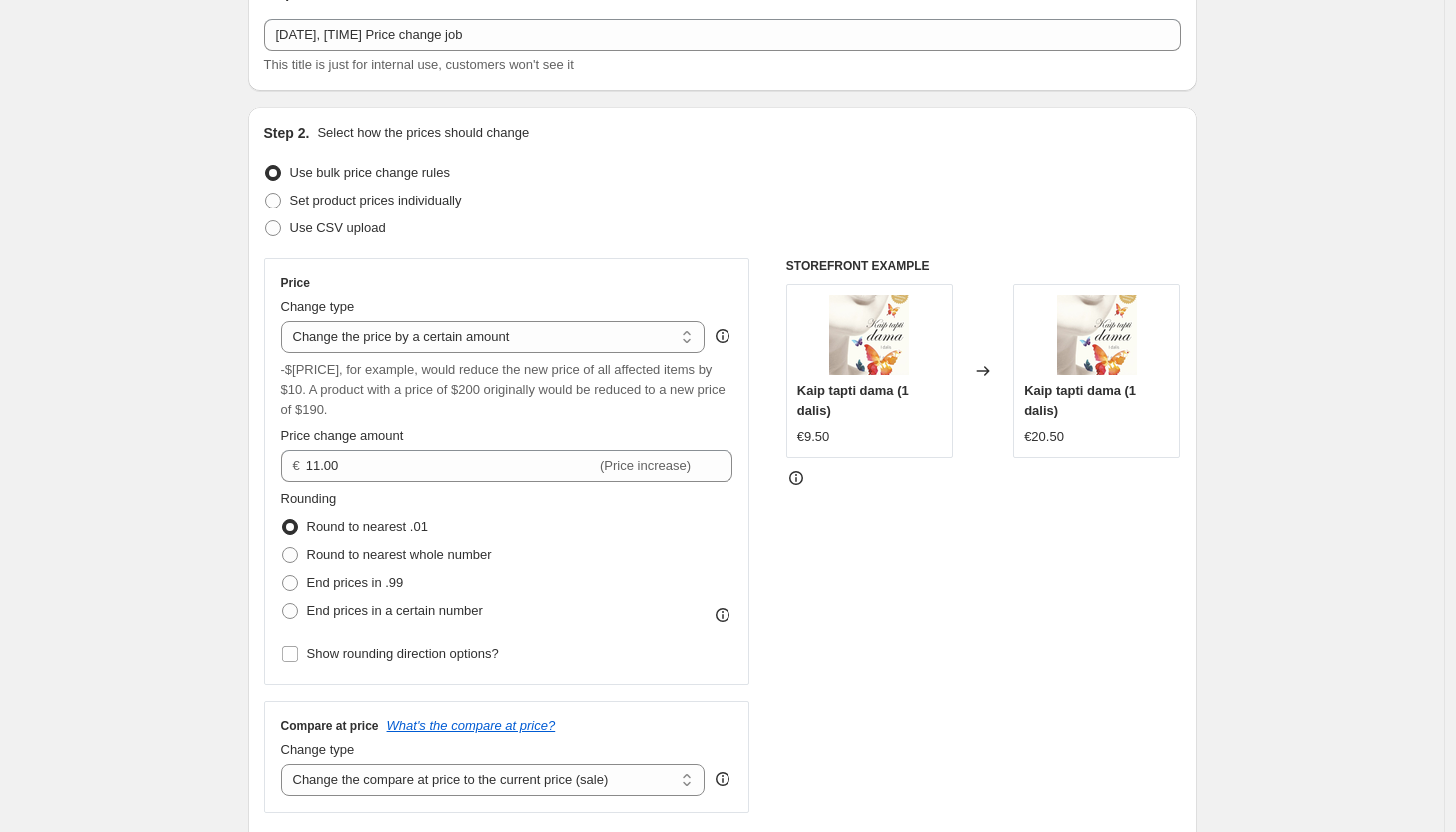 click at bounding box center (290, 527) 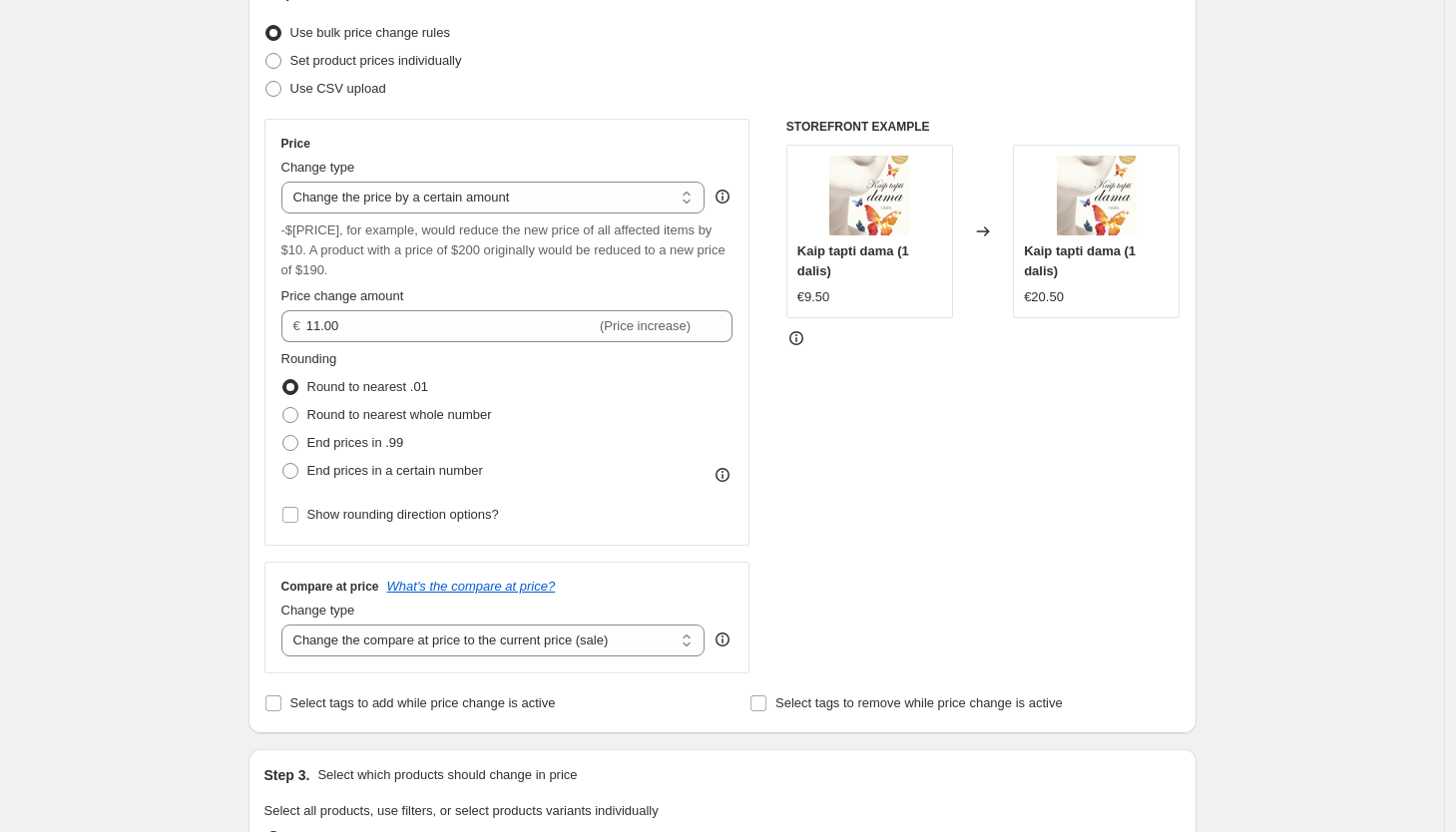 scroll, scrollTop: 250, scrollLeft: 0, axis: vertical 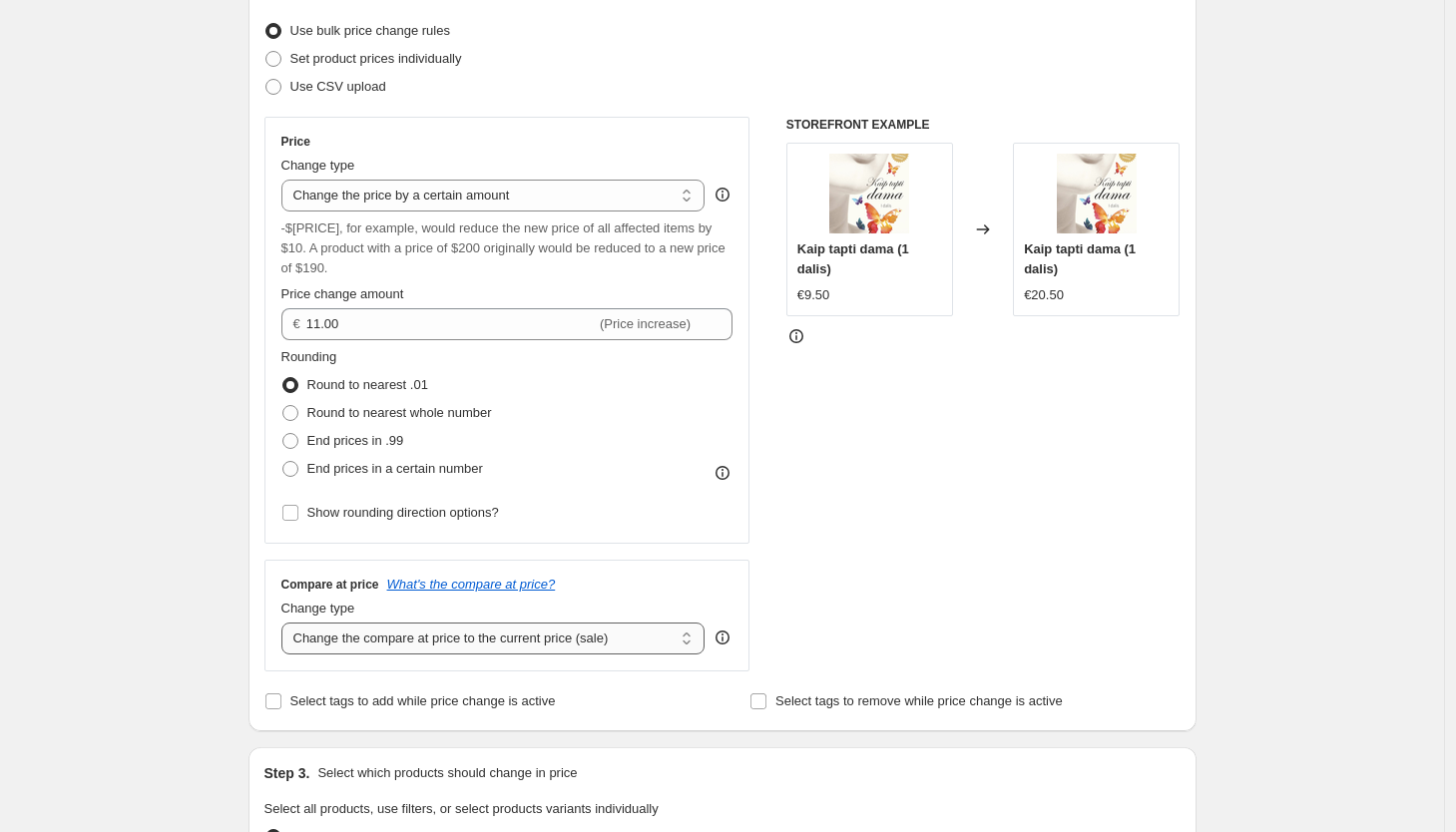 click on "Change the compare at price to the current price (sale) Change the compare at price to a certain amount Change the compare at price by a certain amount Change the compare at price by a certain percentage Change the compare at price by a certain amount relative to the actual price Change the compare at price by a certain percentage relative to the actual price Don't change the compare at price Remove the compare at price" at bounding box center [493, 638] 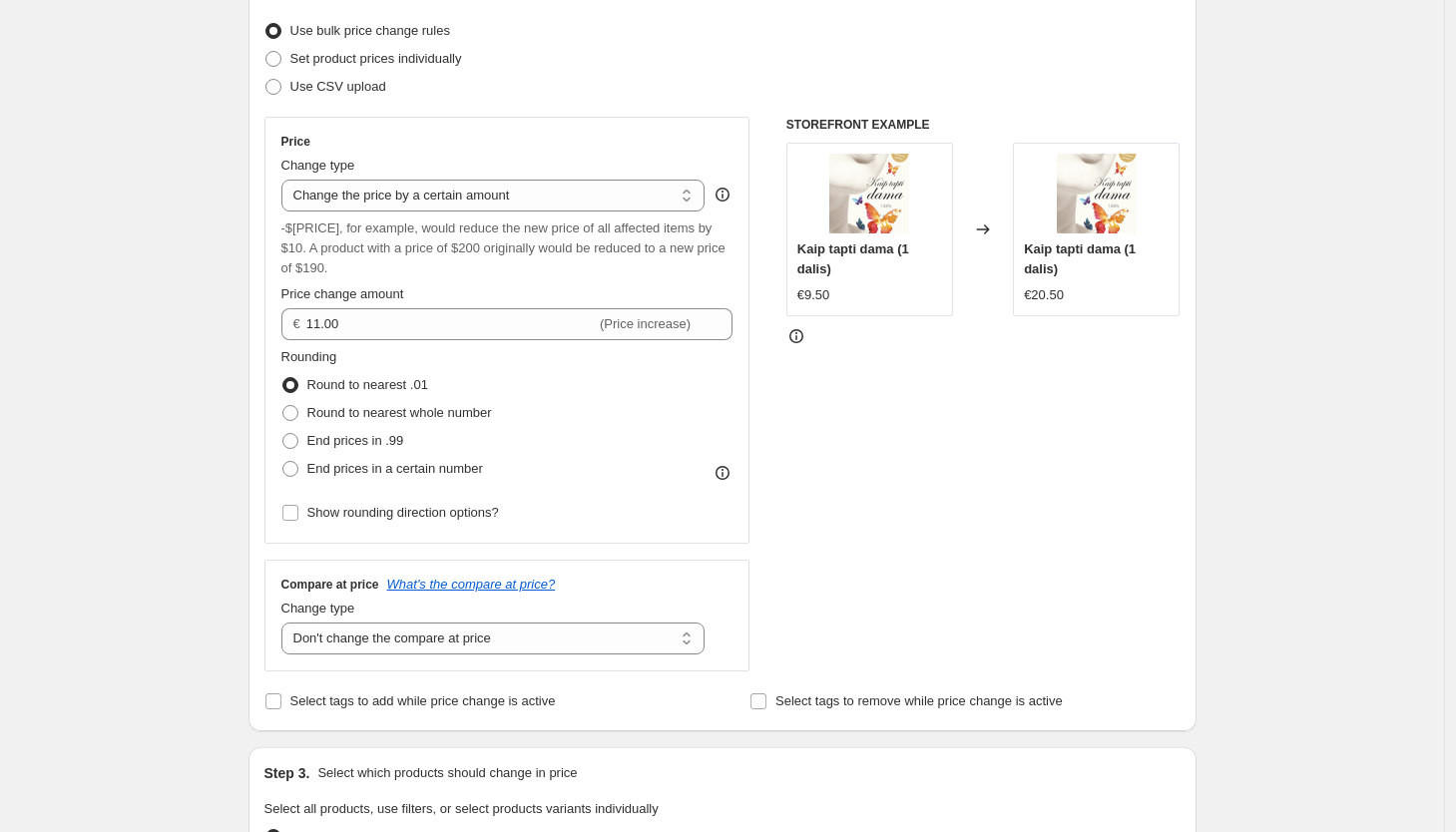 click on "Create new price change job. This page is ready Create new price change job Draft Step 1. Optionally give your price change job a title (eg "March 30% off sale on boots") [DATE], [TIME] Price change job This title is just for internal use, customers won't see it Step 2. Select how the prices should change Use bulk price change rules Set product prices individually Use CSV upload Price Change type Change the price to a certain amount Change the price by a certain amount Change the price by a certain percentage Change the price to the current compare at price (price before sale) Change the price by a certain amount relative to the compare at price Change the price by a certain percentage relative to the compare at price Don't change the price Change the price by a certain percentage relative to the cost per item Change price to certain cost margin Change the price by a certain amount € [PRICE]  (Price increase) Rounding Round to nearest .01 Round to nearest whole number Change type" at bounding box center (722, 779) 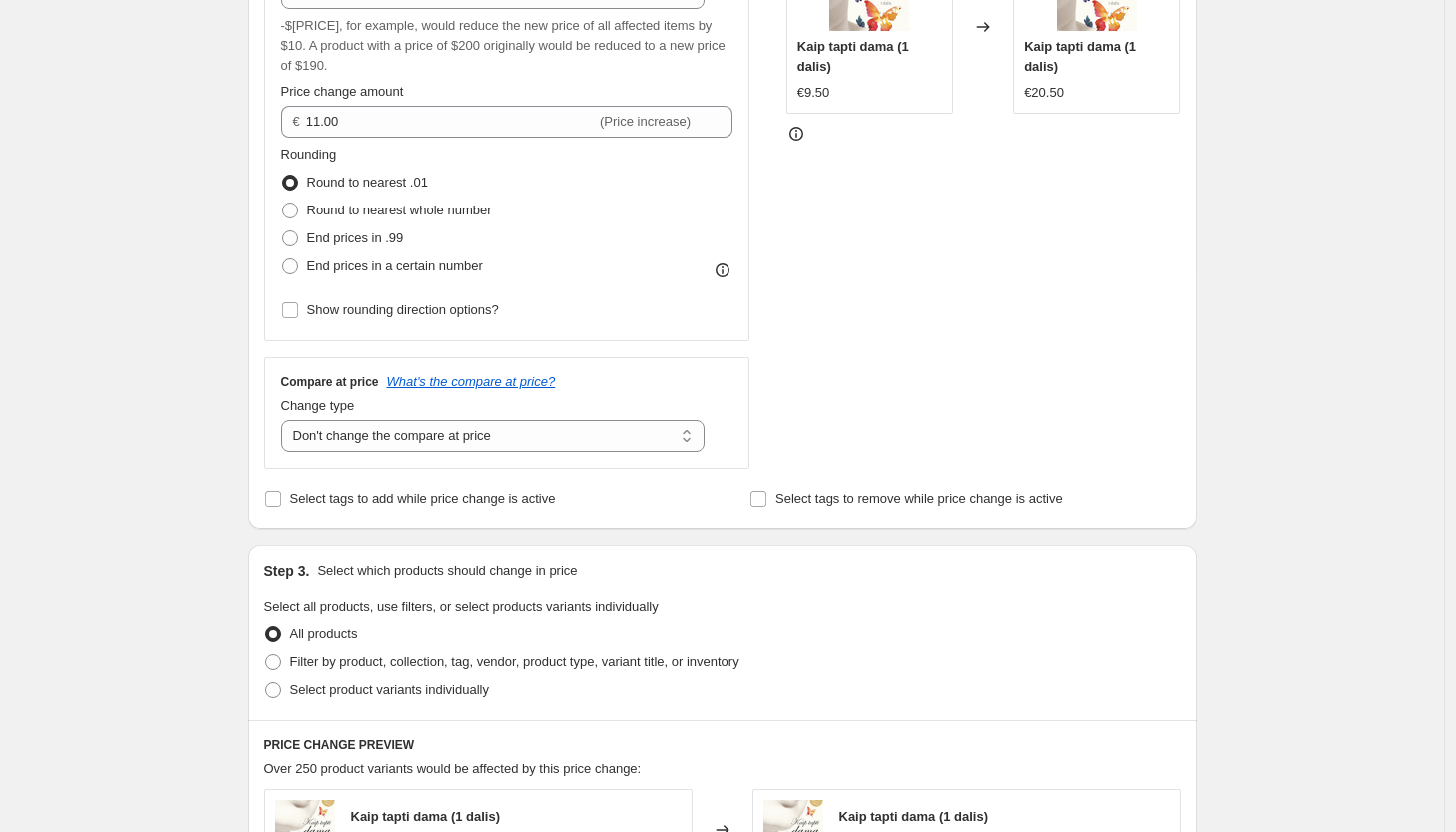 scroll, scrollTop: 456, scrollLeft: 0, axis: vertical 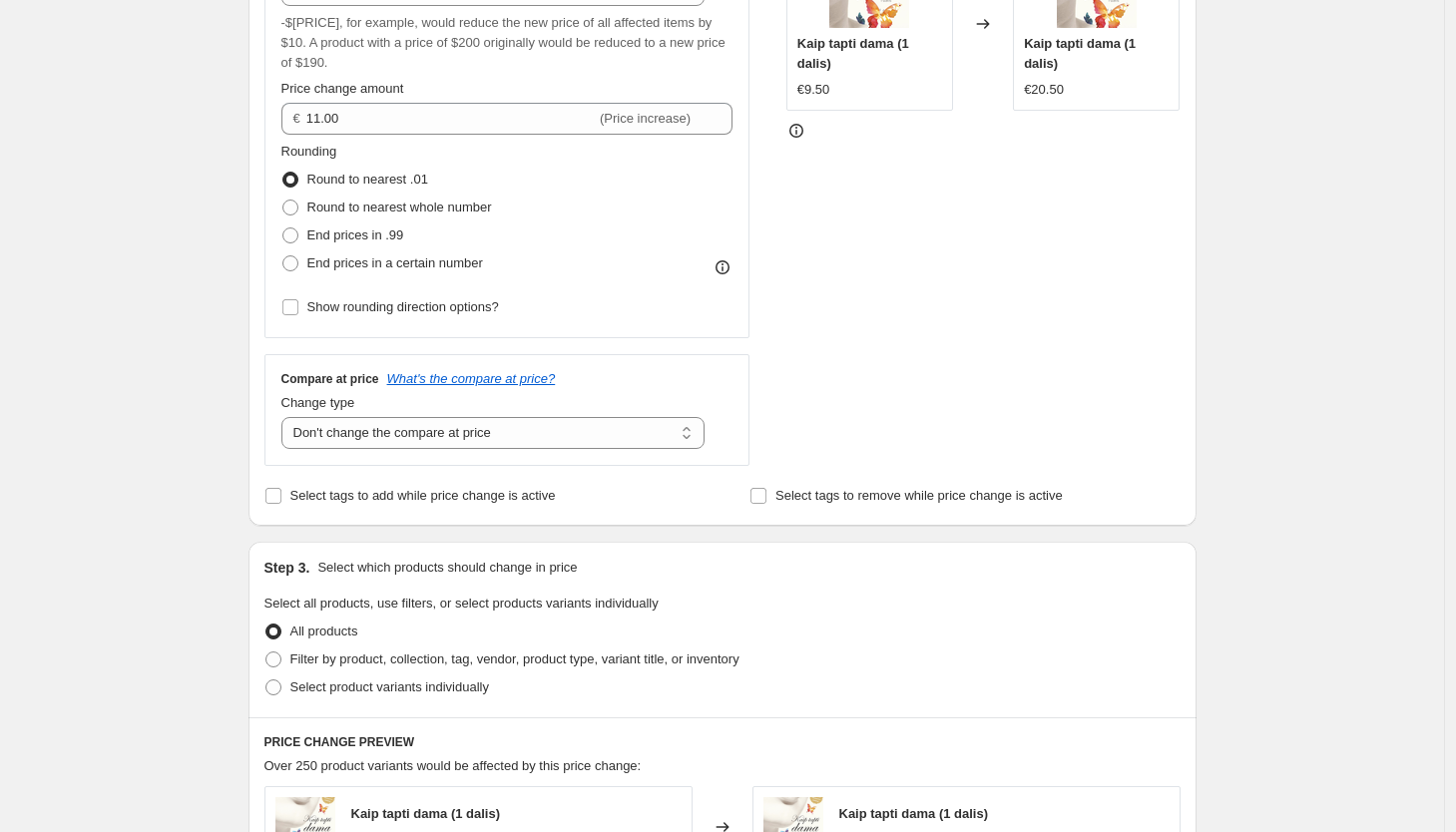click on "Step 2. Select how the prices should change Use bulk price change rules Set product prices individually Use CSV upload Price Change type Change the price to a certain amount Change the price by a certain amount Change the price by a certain percentage Change the price to the current compare at price (price before sale) Change the price by a certain amount relative to the compare at price Change the price by a certain percentage relative to the compare at price Don't change the price Change the price by a certain percentage relative to the cost per item Change price to certain cost margin Change the price by a certain amount -$[PRICE], for example, would reduce the new price of all affected items by $10. A product with a price of $200 originally would be reduced to a new price of $190. Price change amount € [PRICE]  (Price increase) Rounding Round to nearest .01 Round to nearest whole number End prices in .99 End prices in a certain number Show rounding direction options? Compare at price Change type €[PRICE]" at bounding box center (723, 143) 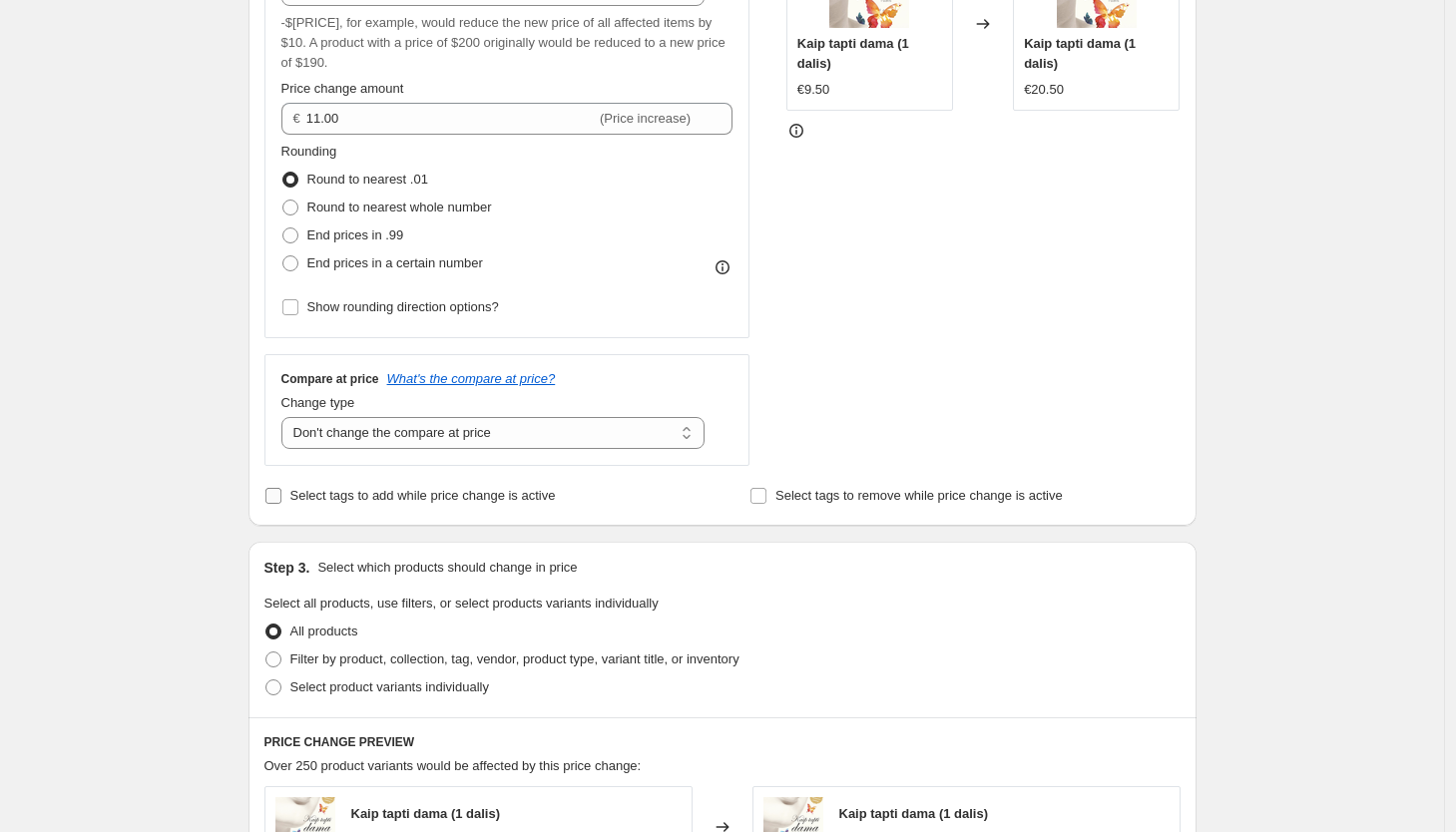 click on "Select tags to add while price change is active" at bounding box center (423, 495) 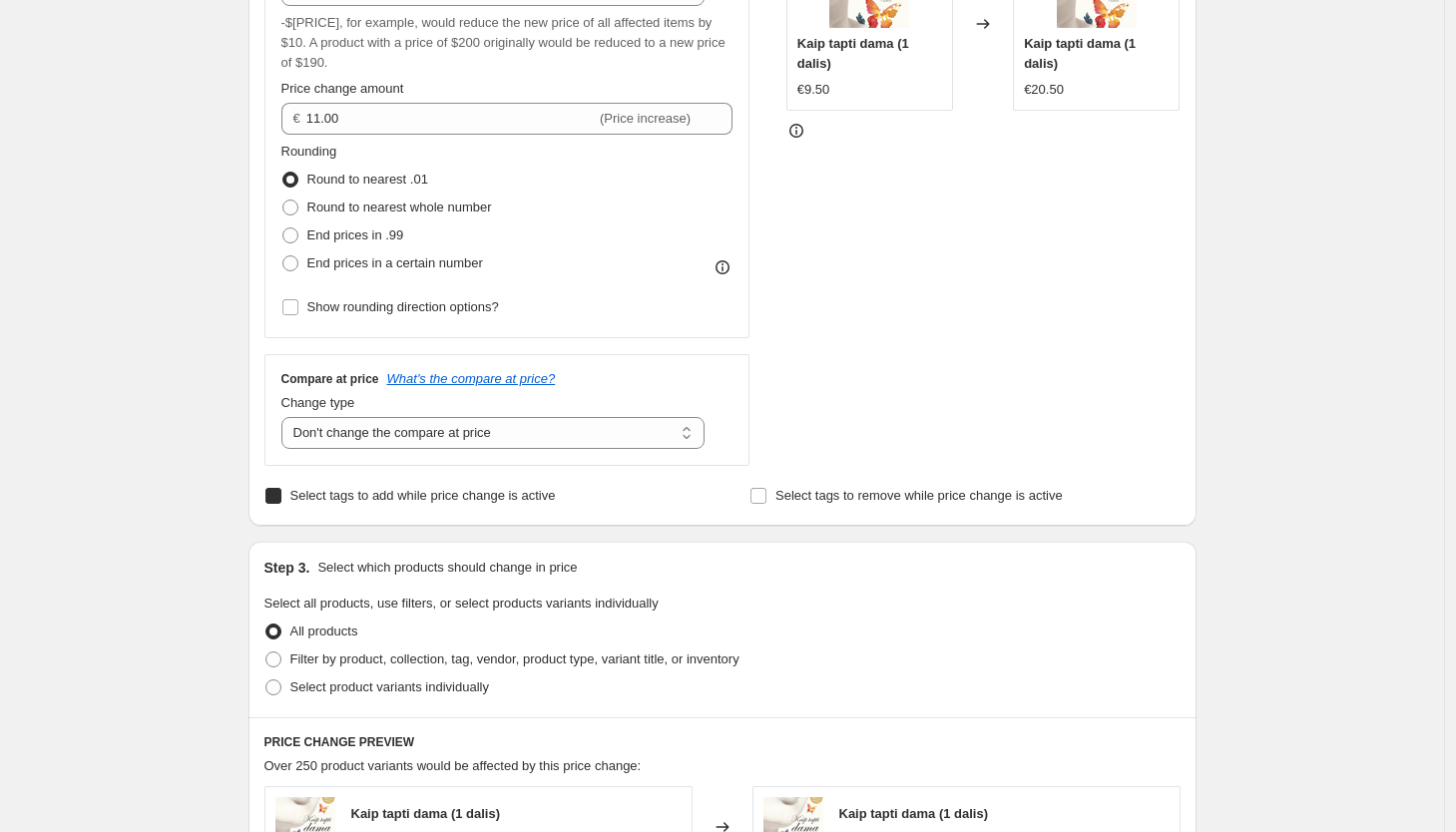 checkbox on "true" 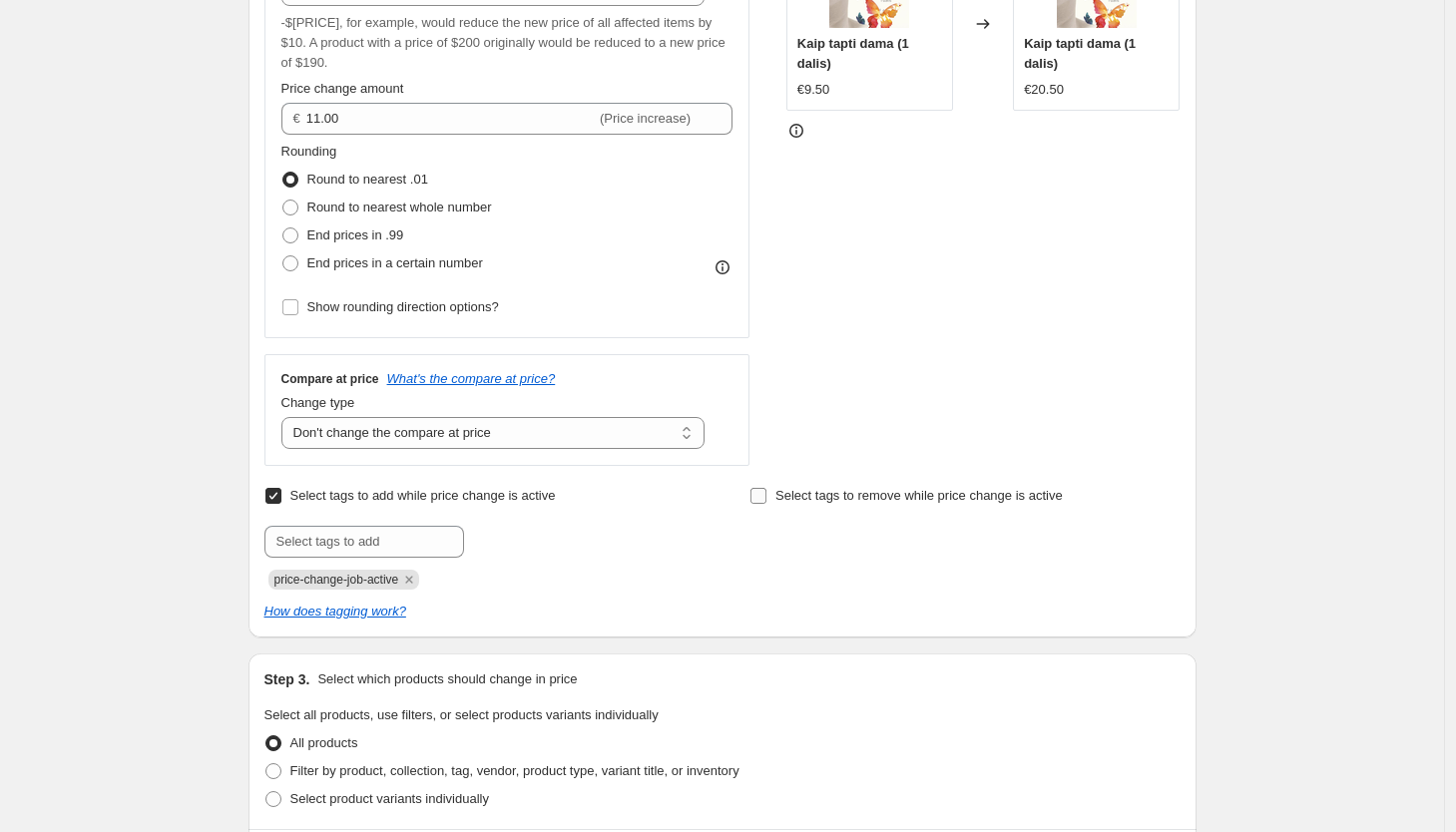 click on "Select tags to remove while price change is active" at bounding box center (919, 495) 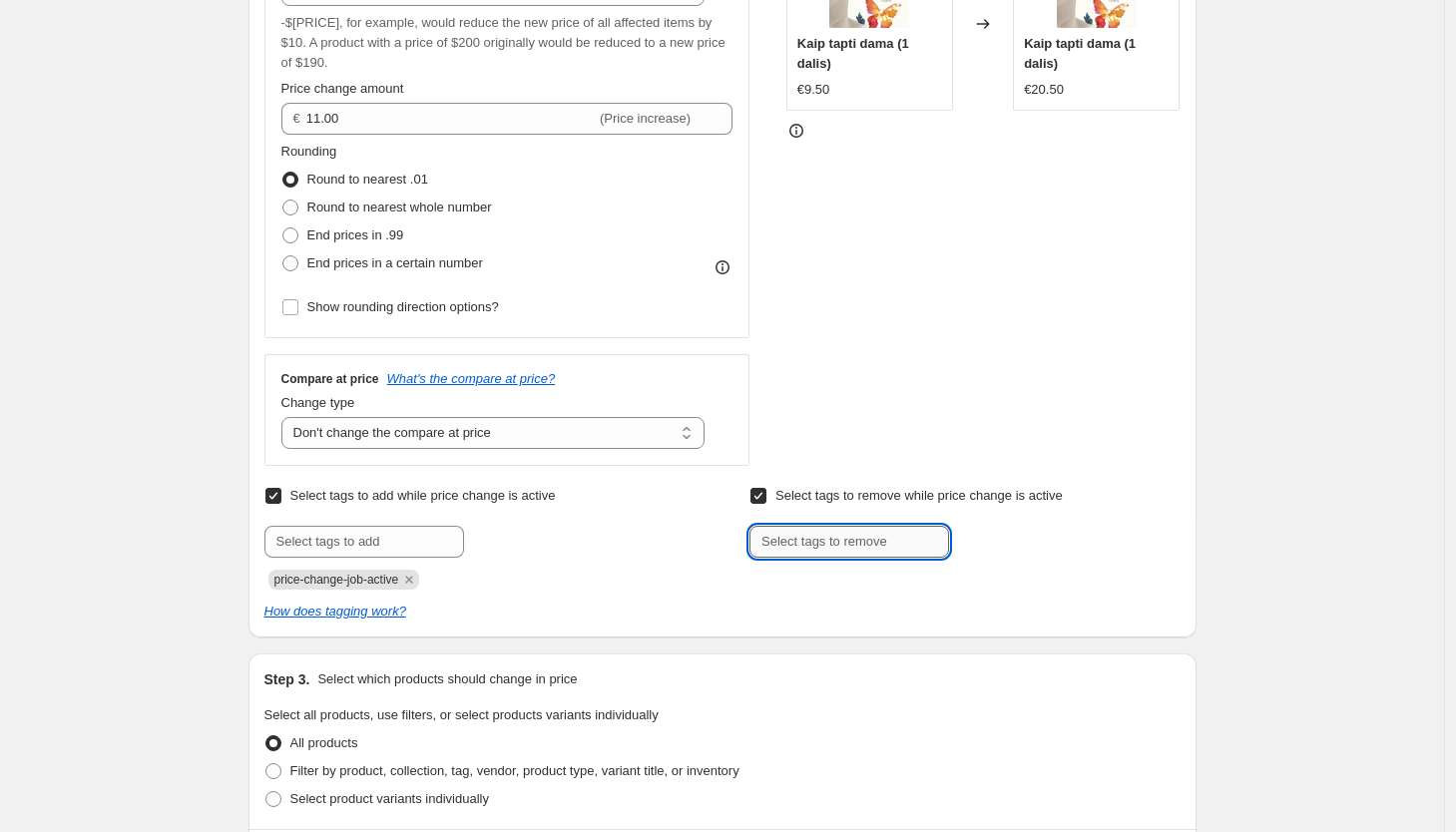 click at bounding box center (849, 542) 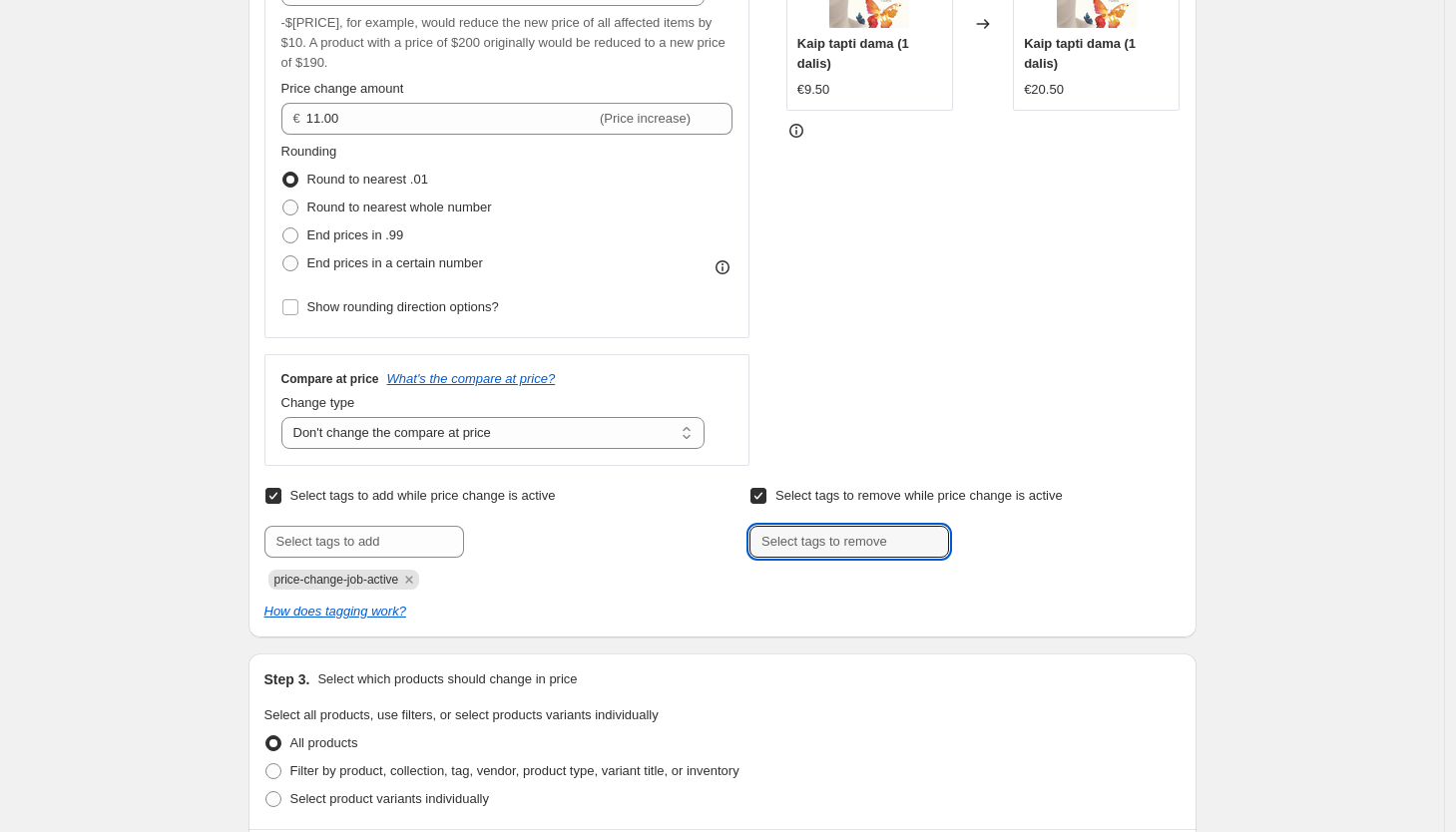 click on "Select tags to remove while price change is active" at bounding box center [758, 496] 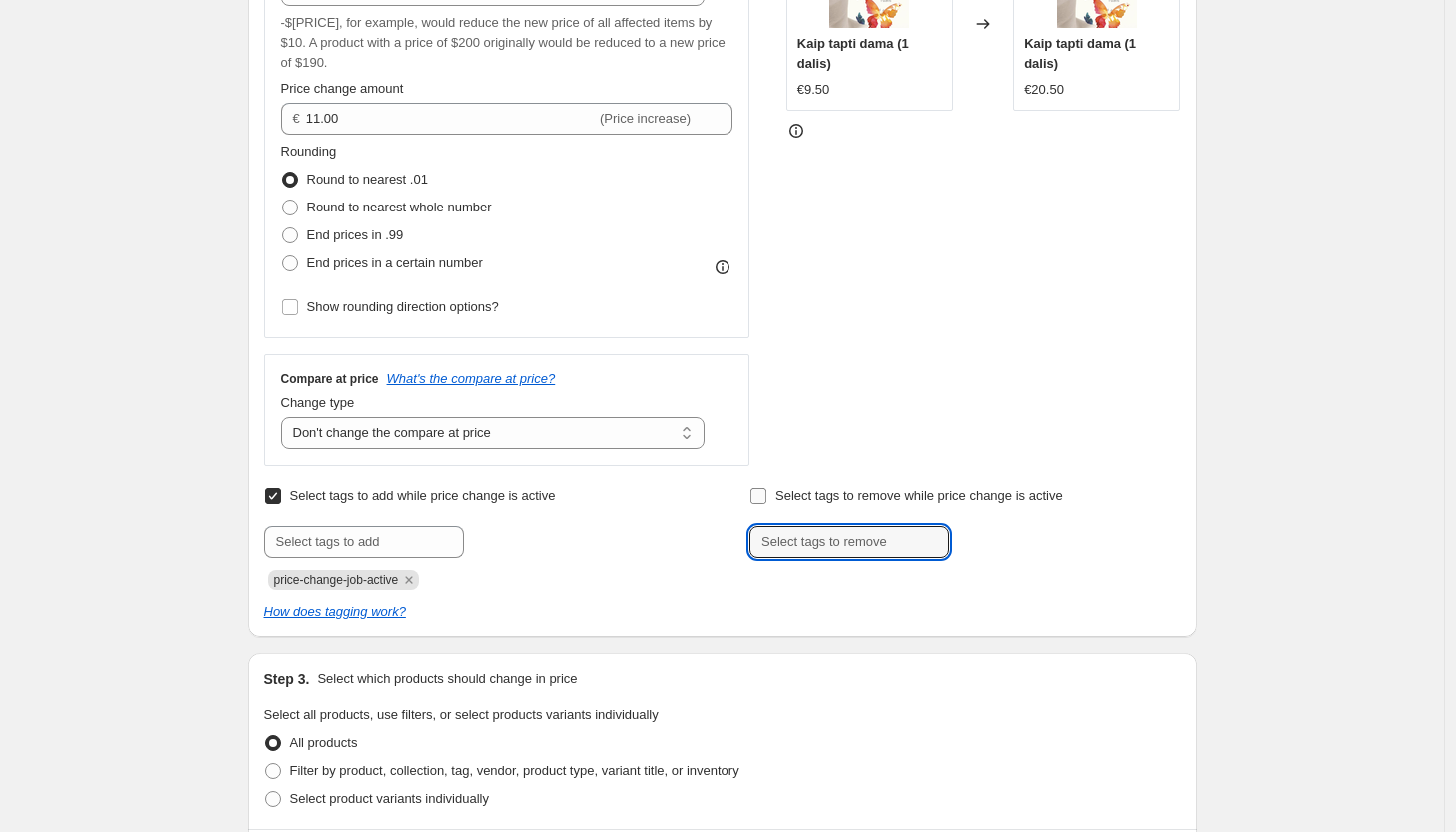 checkbox on "false" 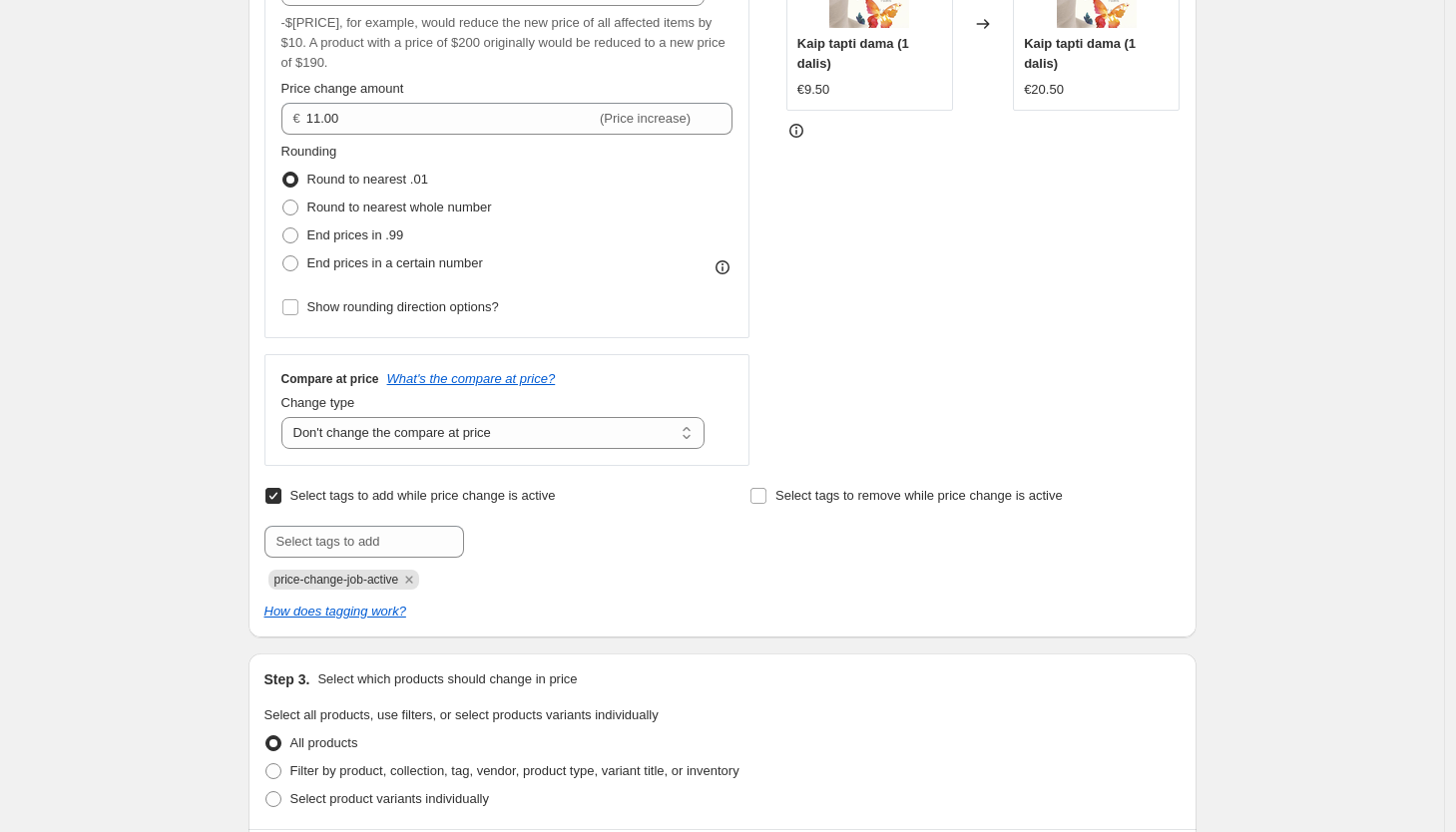 click on "Select tags to add while price change is active" at bounding box center (423, 495) 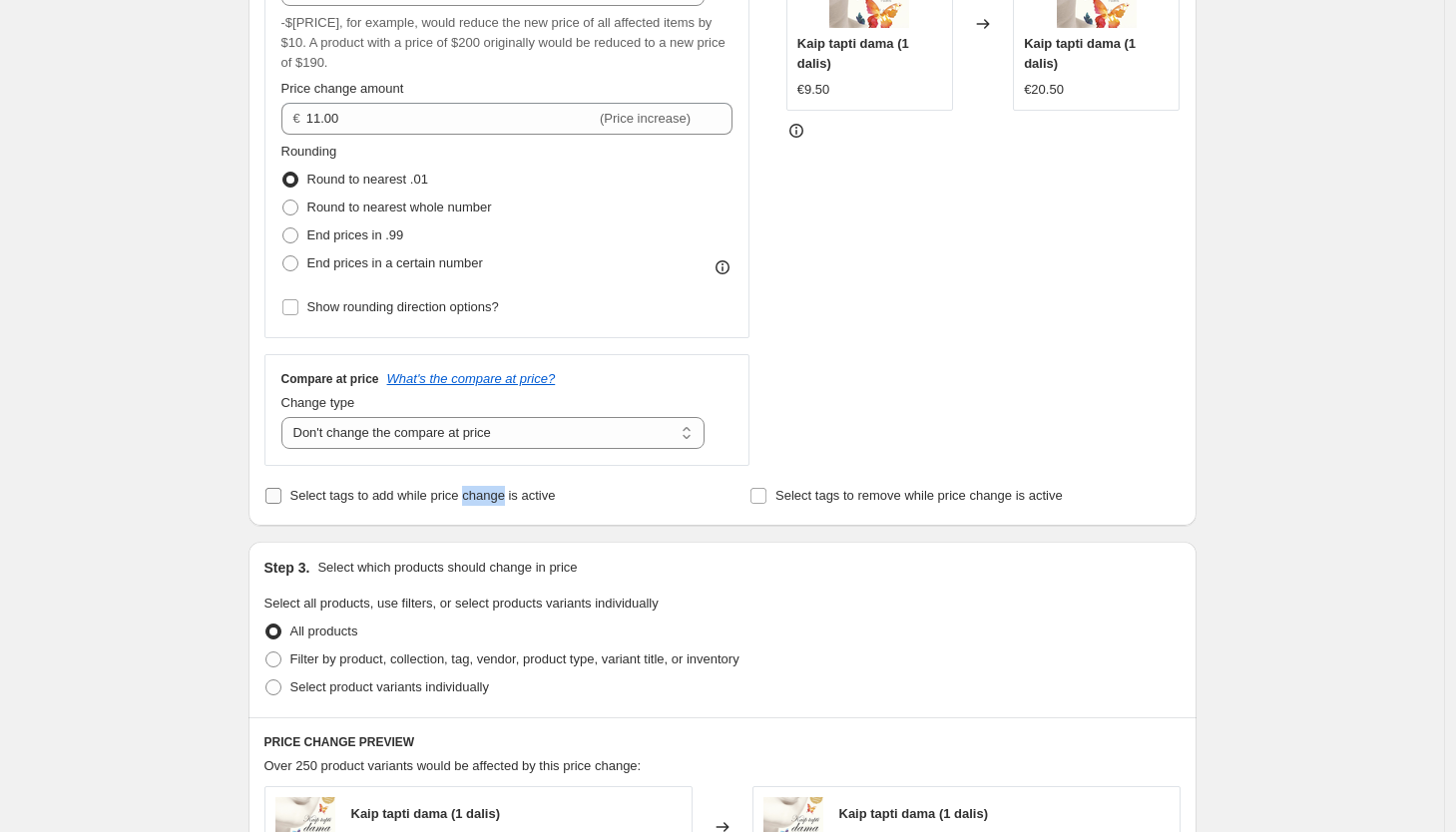 click on "Select tags to add while price change is active" at bounding box center (423, 495) 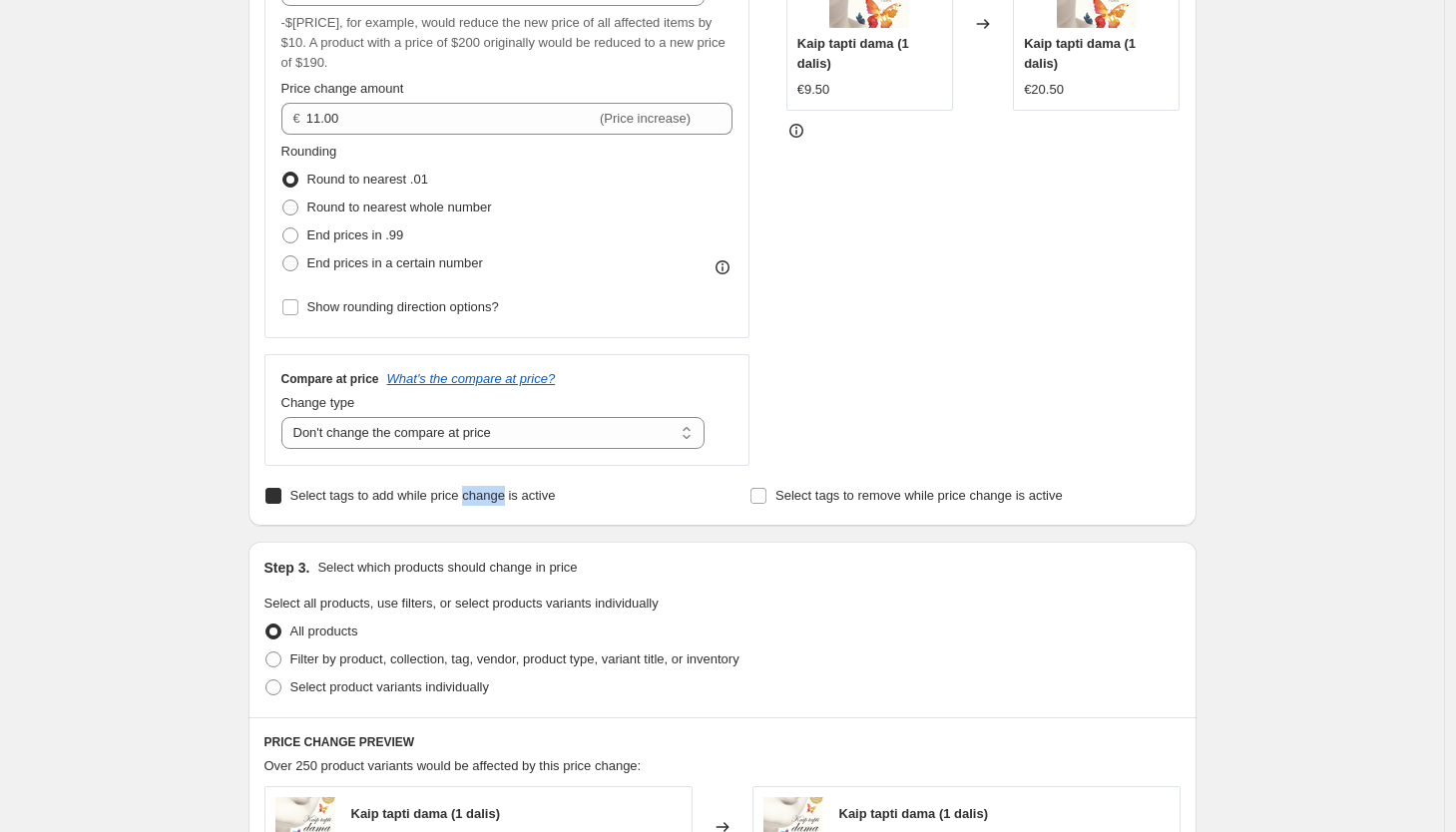 checkbox on "true" 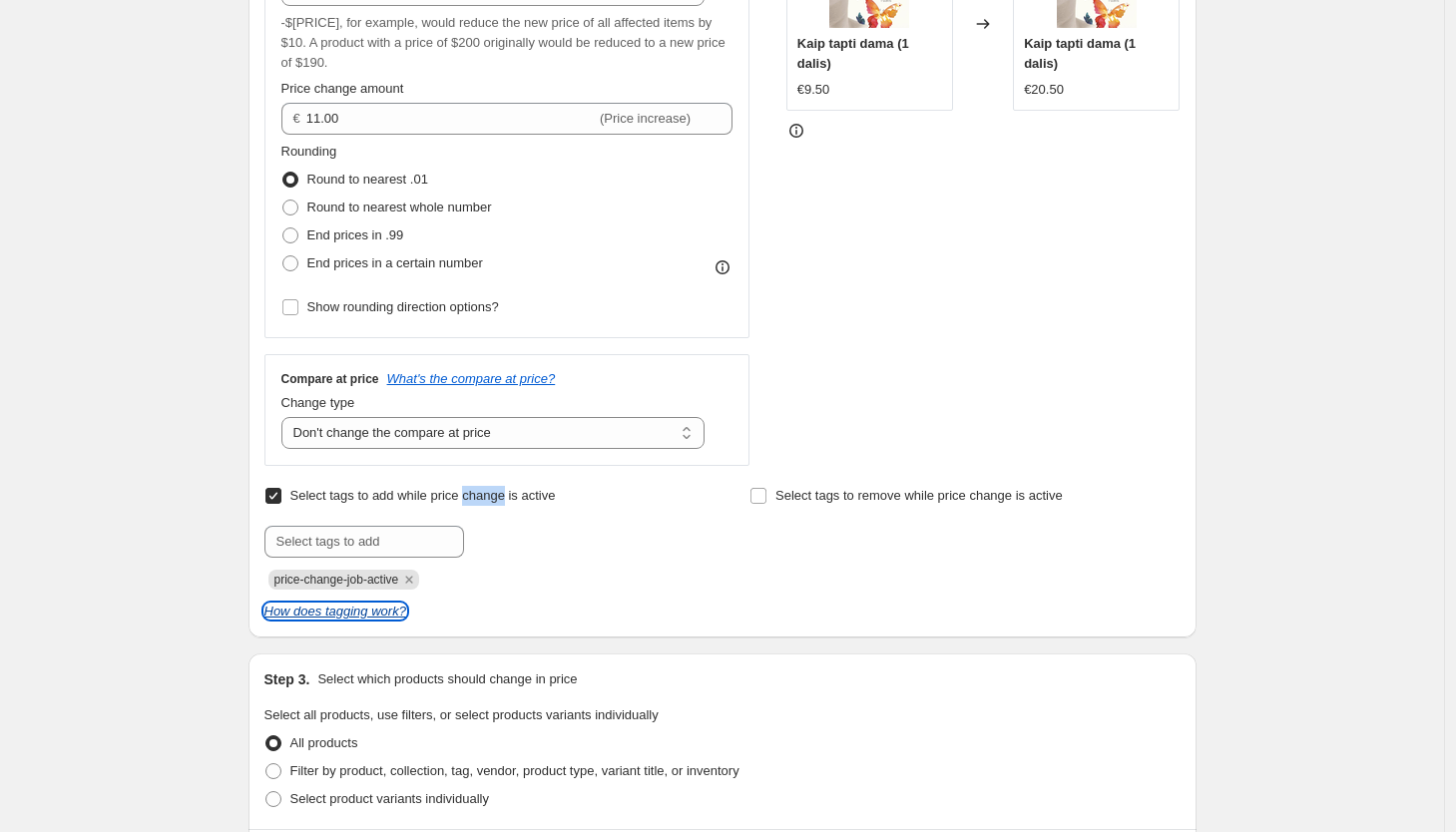 click on "How does tagging work?" at bounding box center [335, 611] 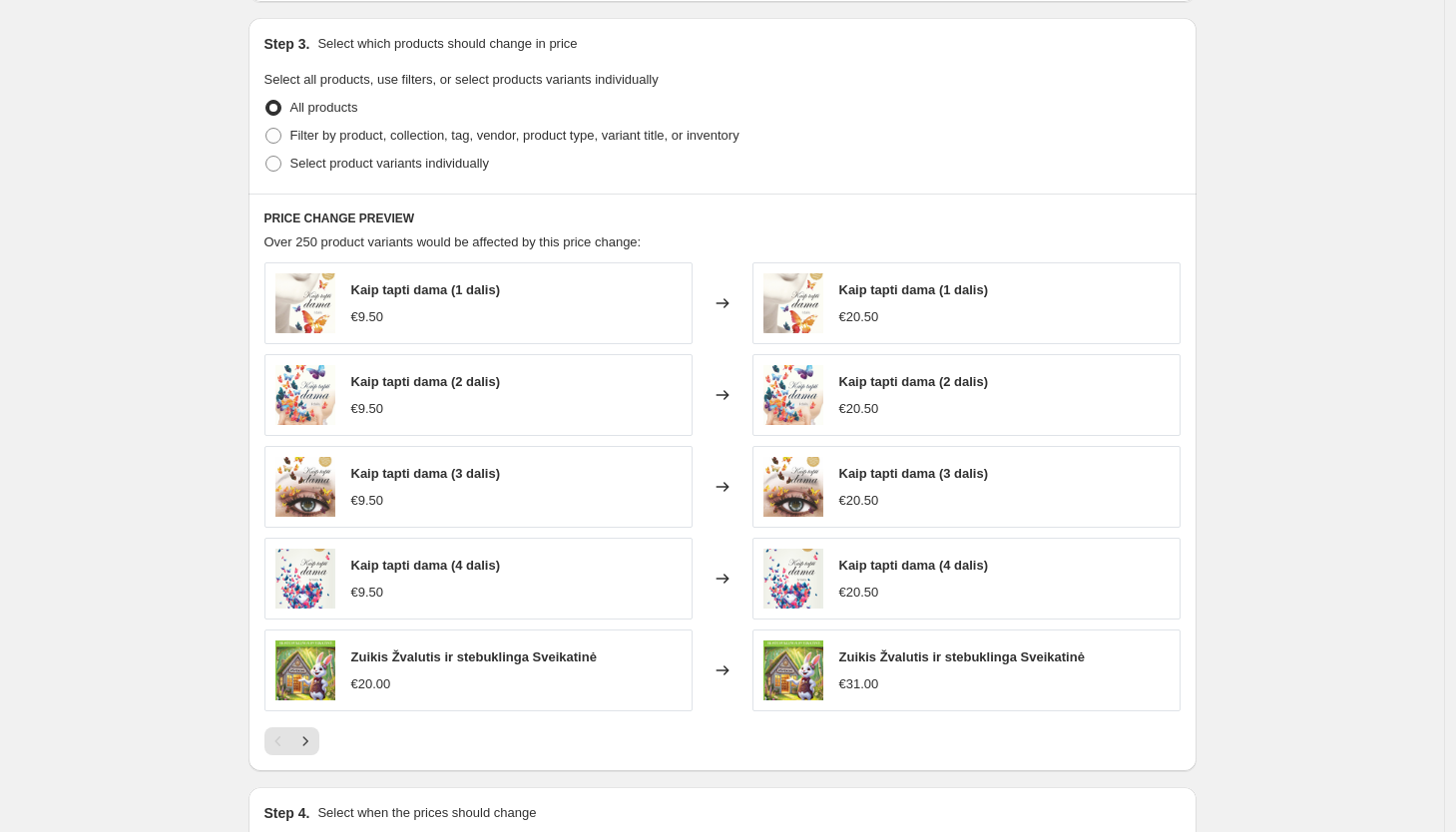 scroll, scrollTop: 1321, scrollLeft: 0, axis: vertical 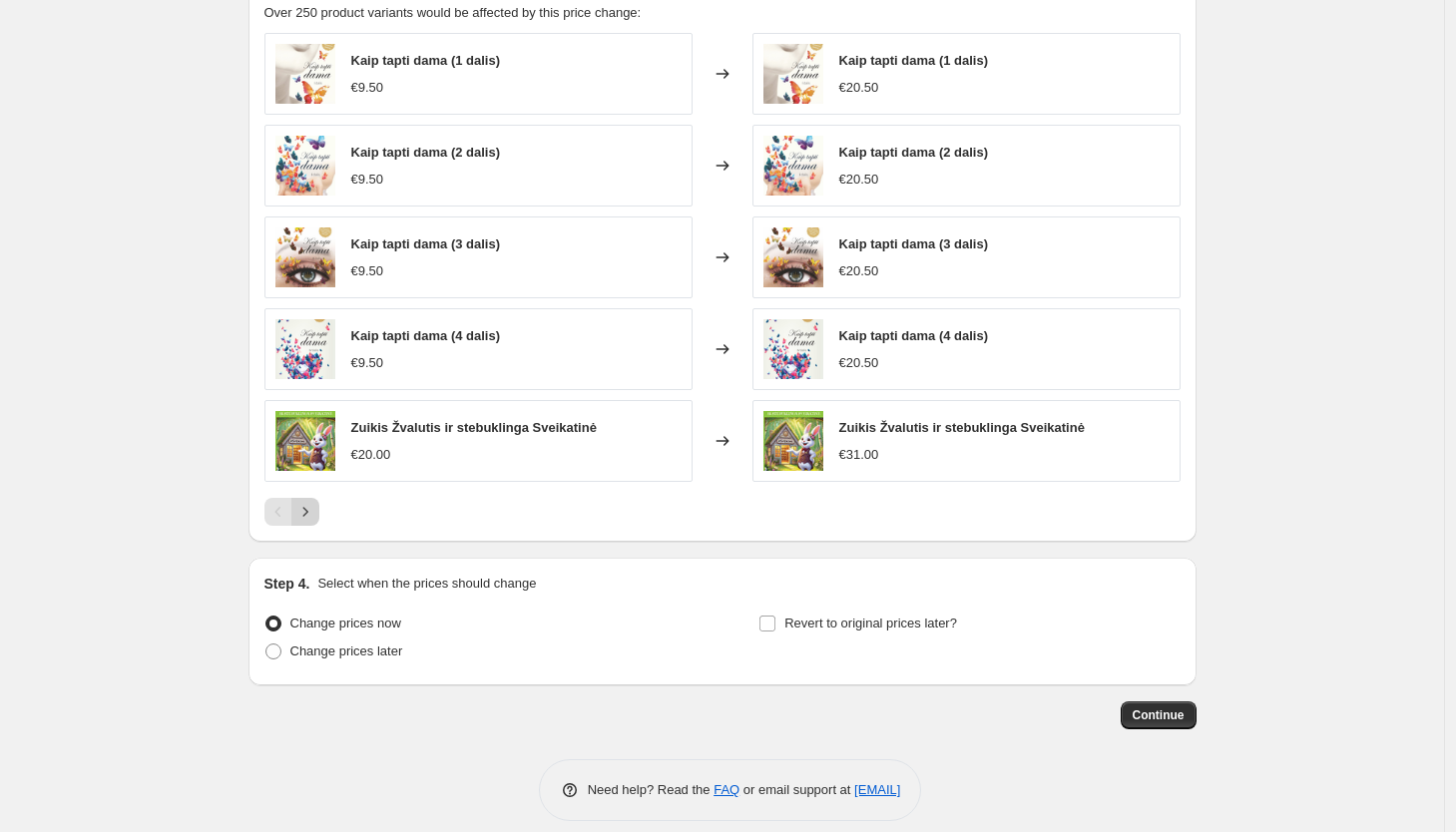 click at bounding box center (305, 512) 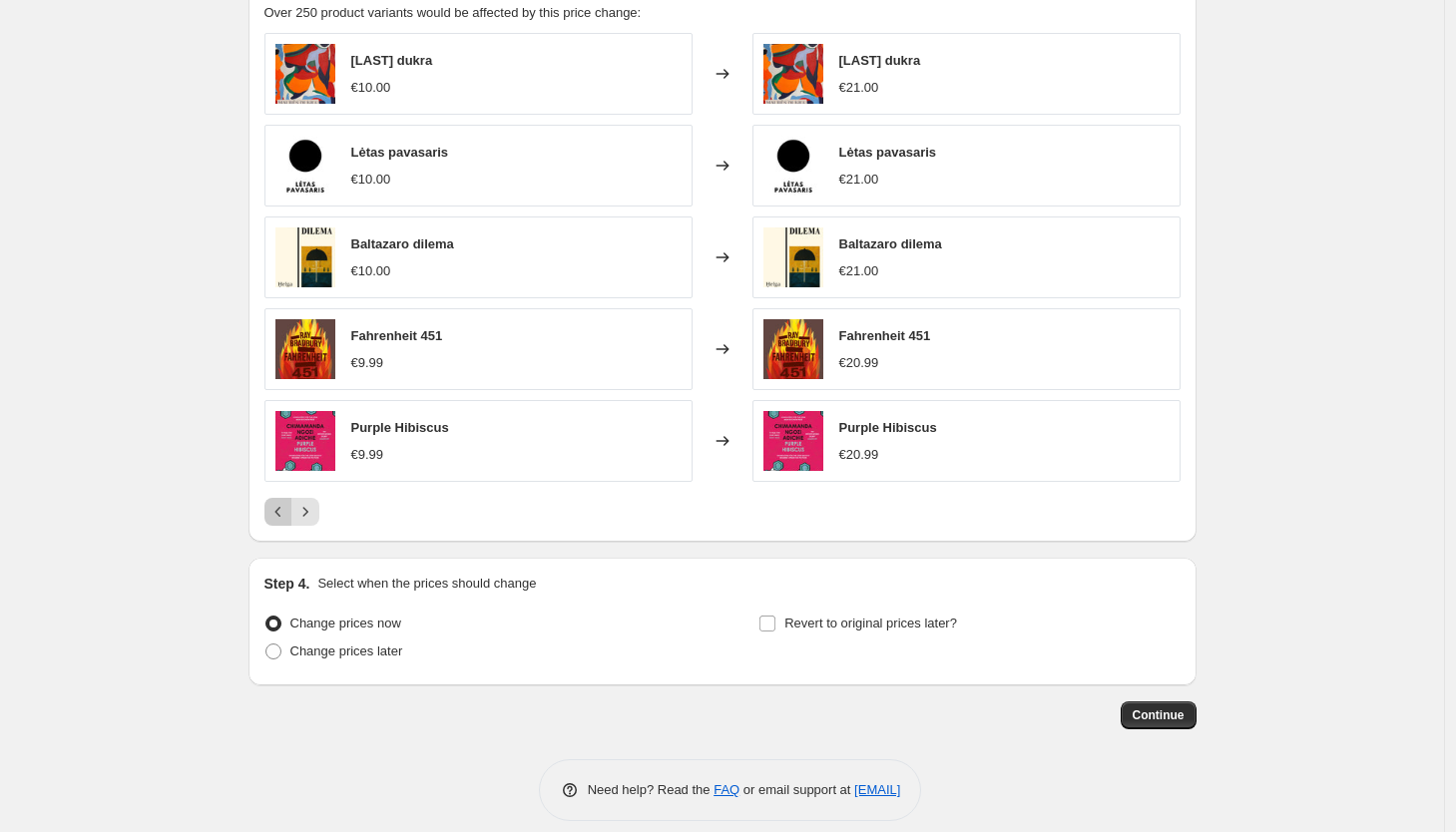 click 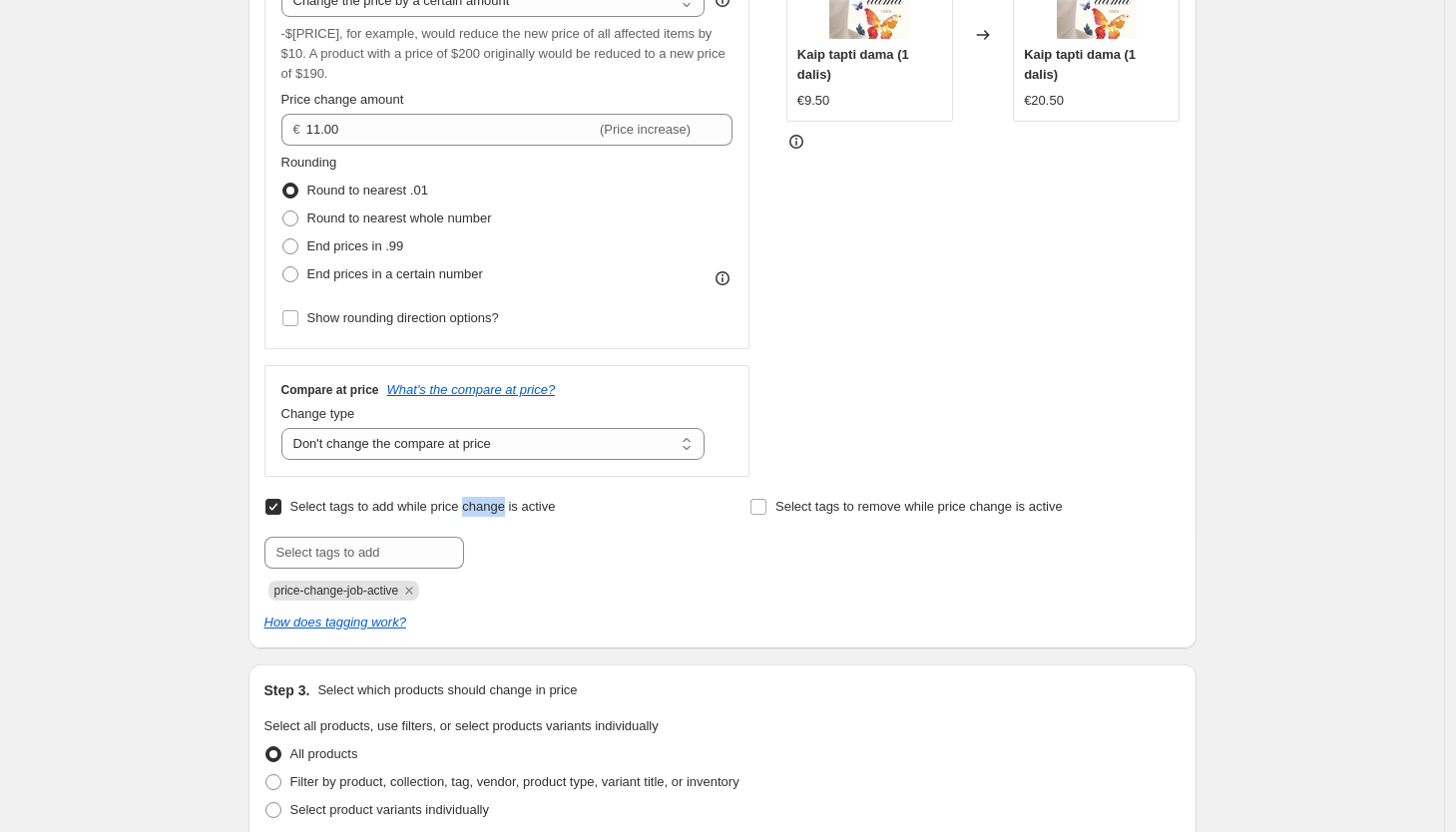 scroll, scrollTop: 491, scrollLeft: 0, axis: vertical 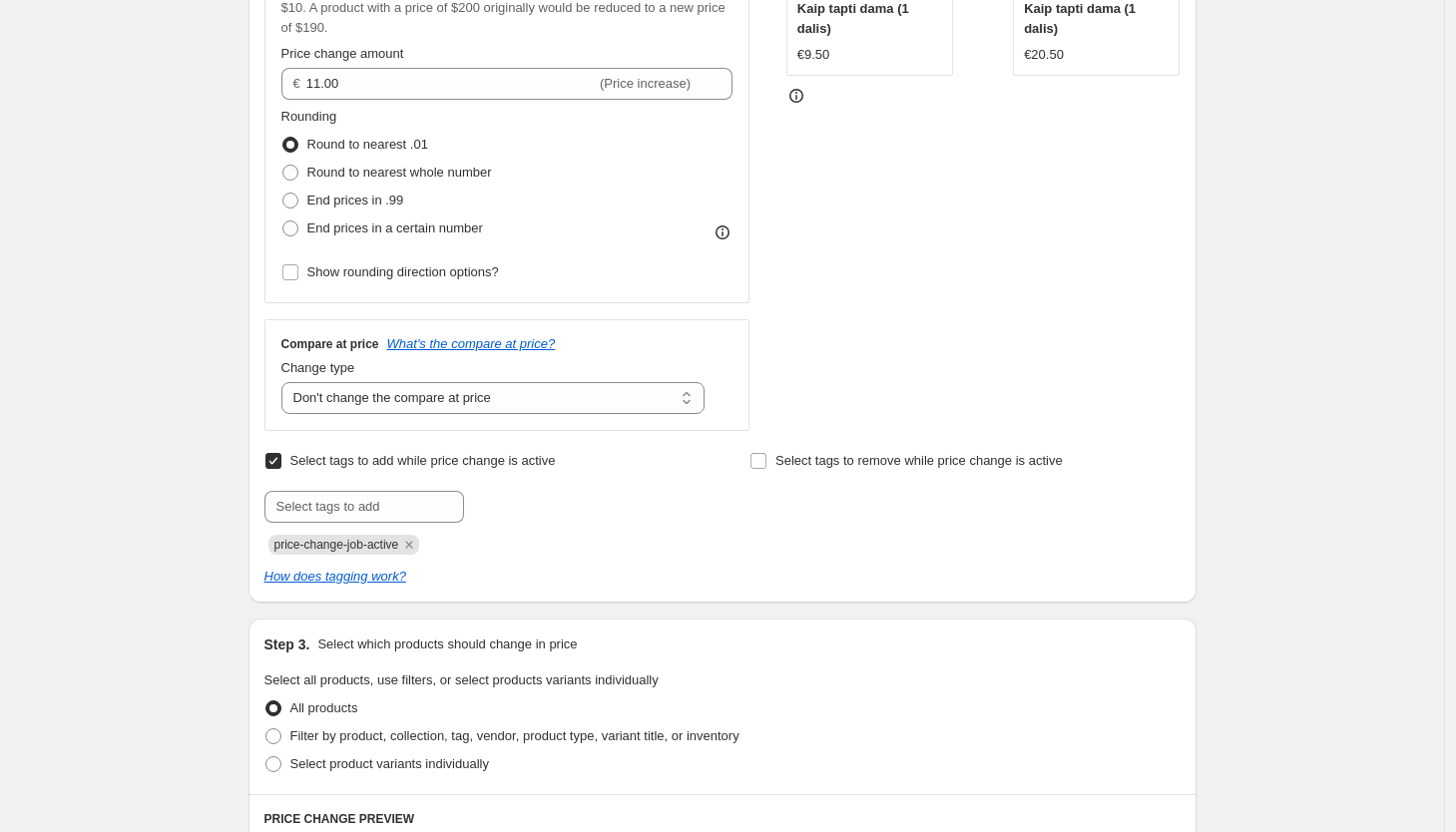 click on "Step 2. Select how the prices should change Use bulk price change rules Set product prices individually Use CSV upload Price Change type Change the price to a certain amount Change the price by a certain amount Change the price by a certain percentage Change the price to the current compare at price (price before sale) Change the price by a certain amount relative to the compare at price Change the price by a certain percentage relative to the compare at price Don't change the price Change the price by a certain percentage relative to the cost per item Change price to certain cost margin Change the price by a certain amount -$[PRICE], for example, would reduce the new price of all affected items by $10. A product with a price of $200 originally would be reduced to a new price of $190. Price change amount € [PRICE]  (Price increase) Rounding Round to nearest .01 Round to nearest whole number End prices in .99 End prices in a certain number Show rounding direction options? Compare at price Change type €[PRICE]" at bounding box center (723, 164) 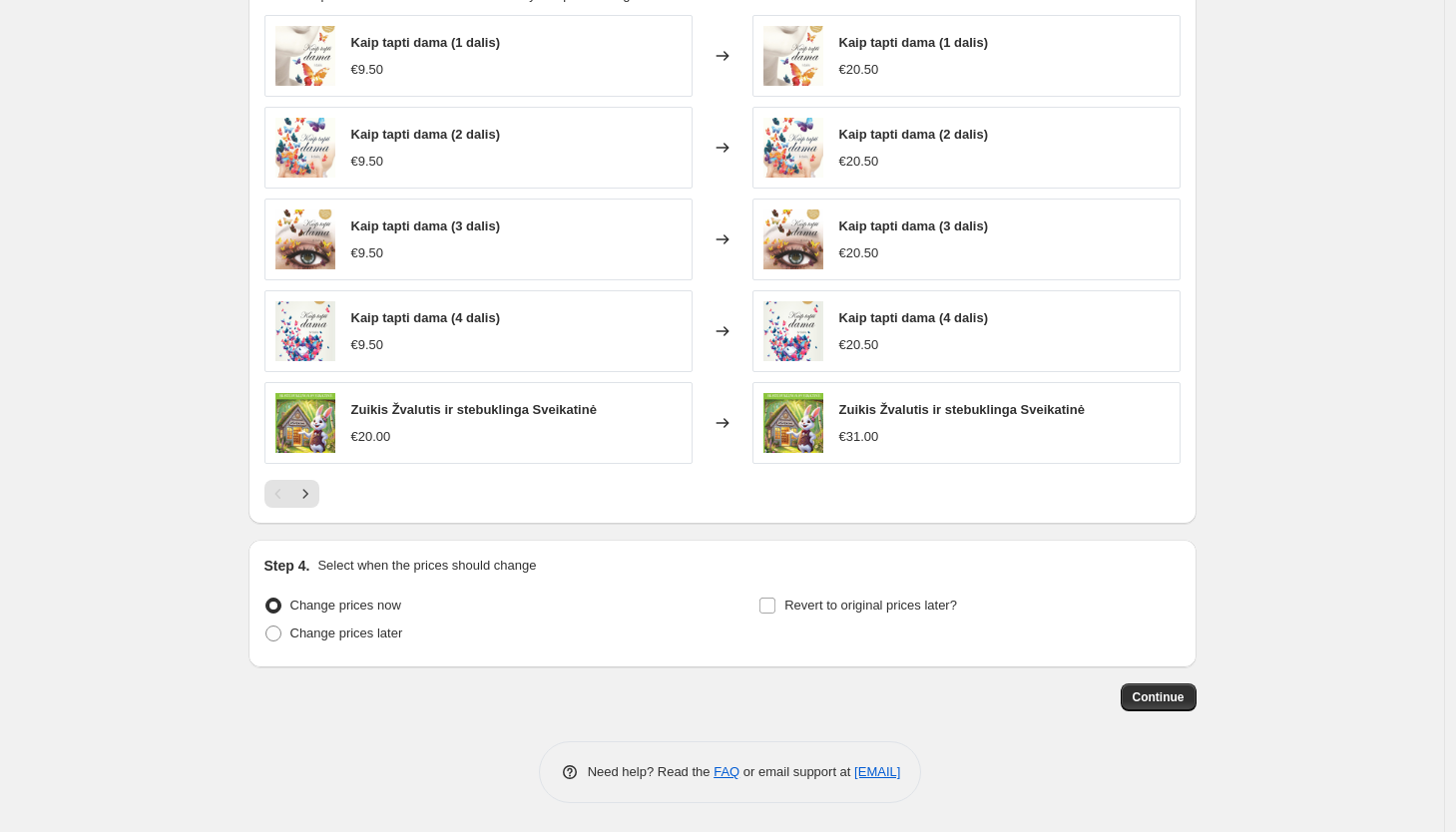 scroll, scrollTop: 1340, scrollLeft: 0, axis: vertical 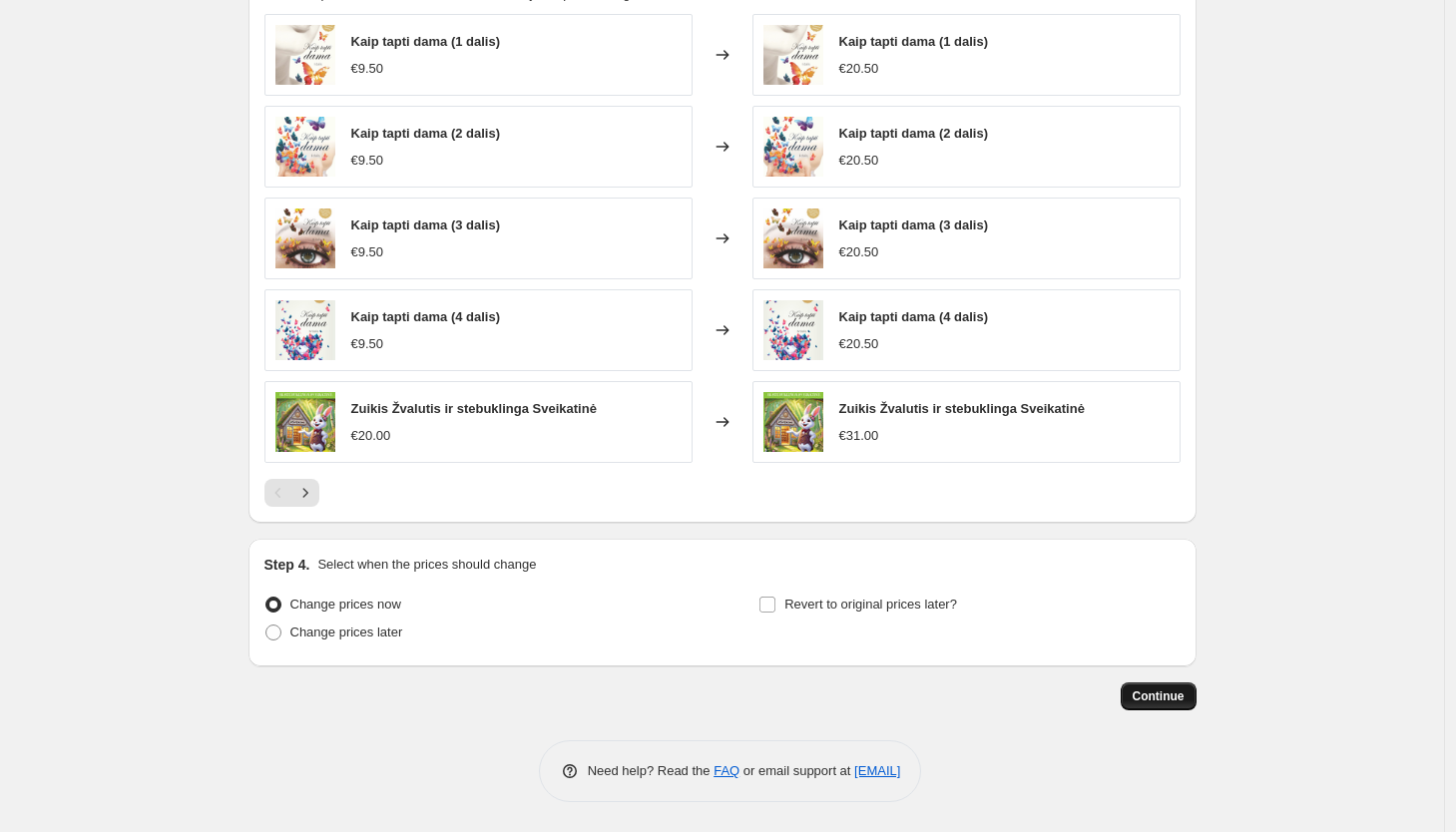 click on "Continue" at bounding box center (1159, 696) 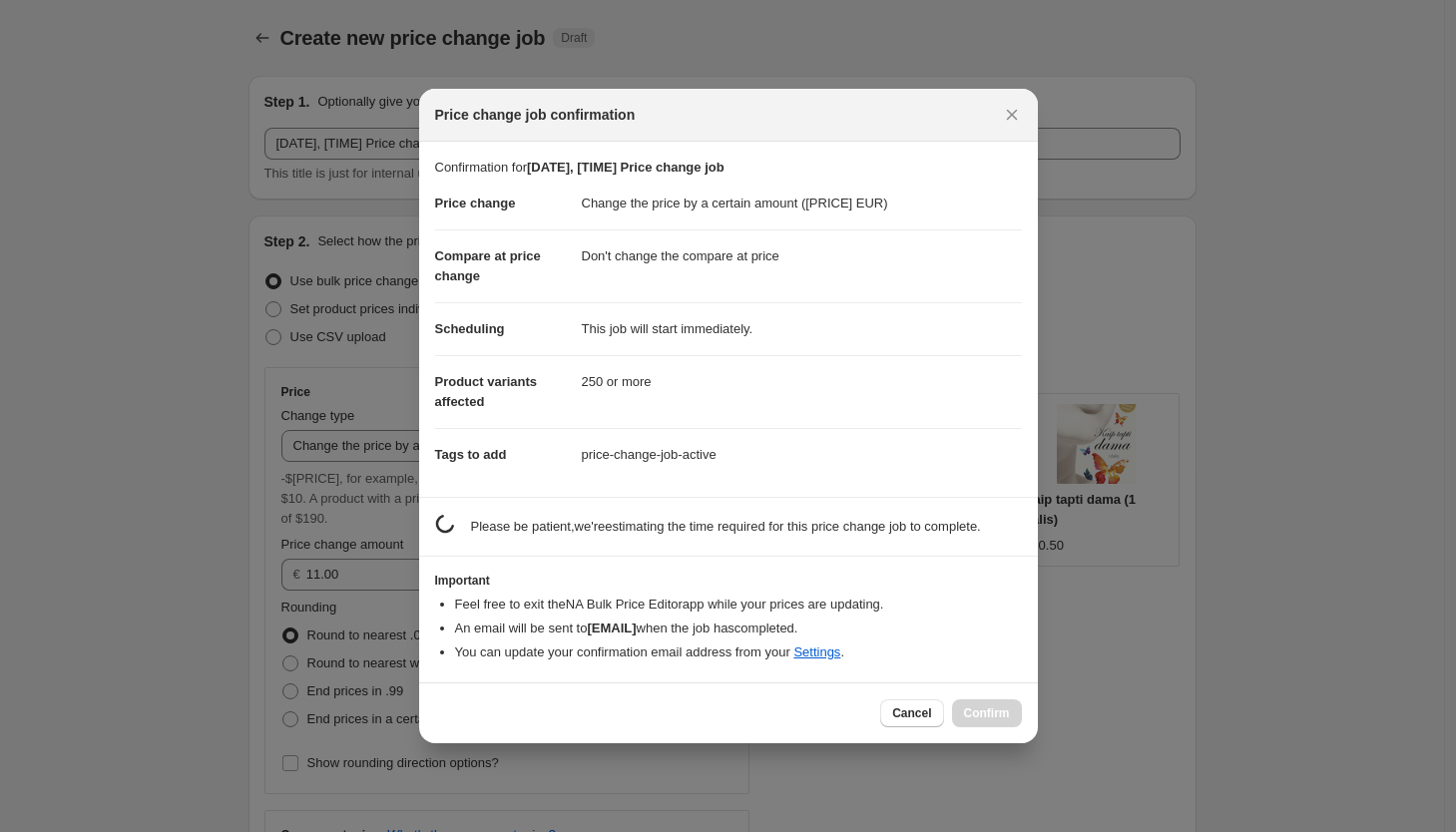 scroll, scrollTop: 0, scrollLeft: 0, axis: both 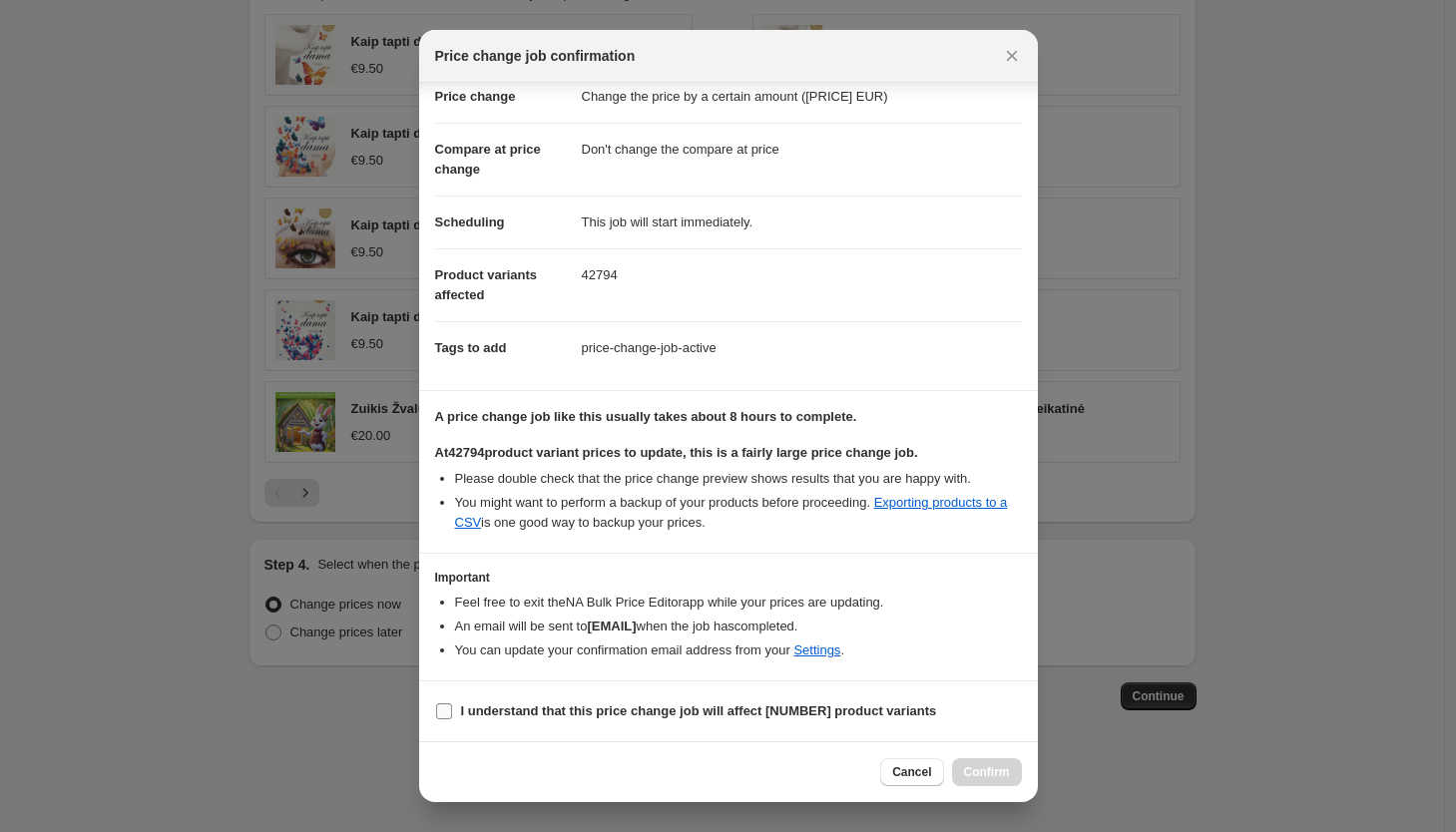 click on "I understand that this price change job will affect [NUMBER] product variants" at bounding box center (699, 710) 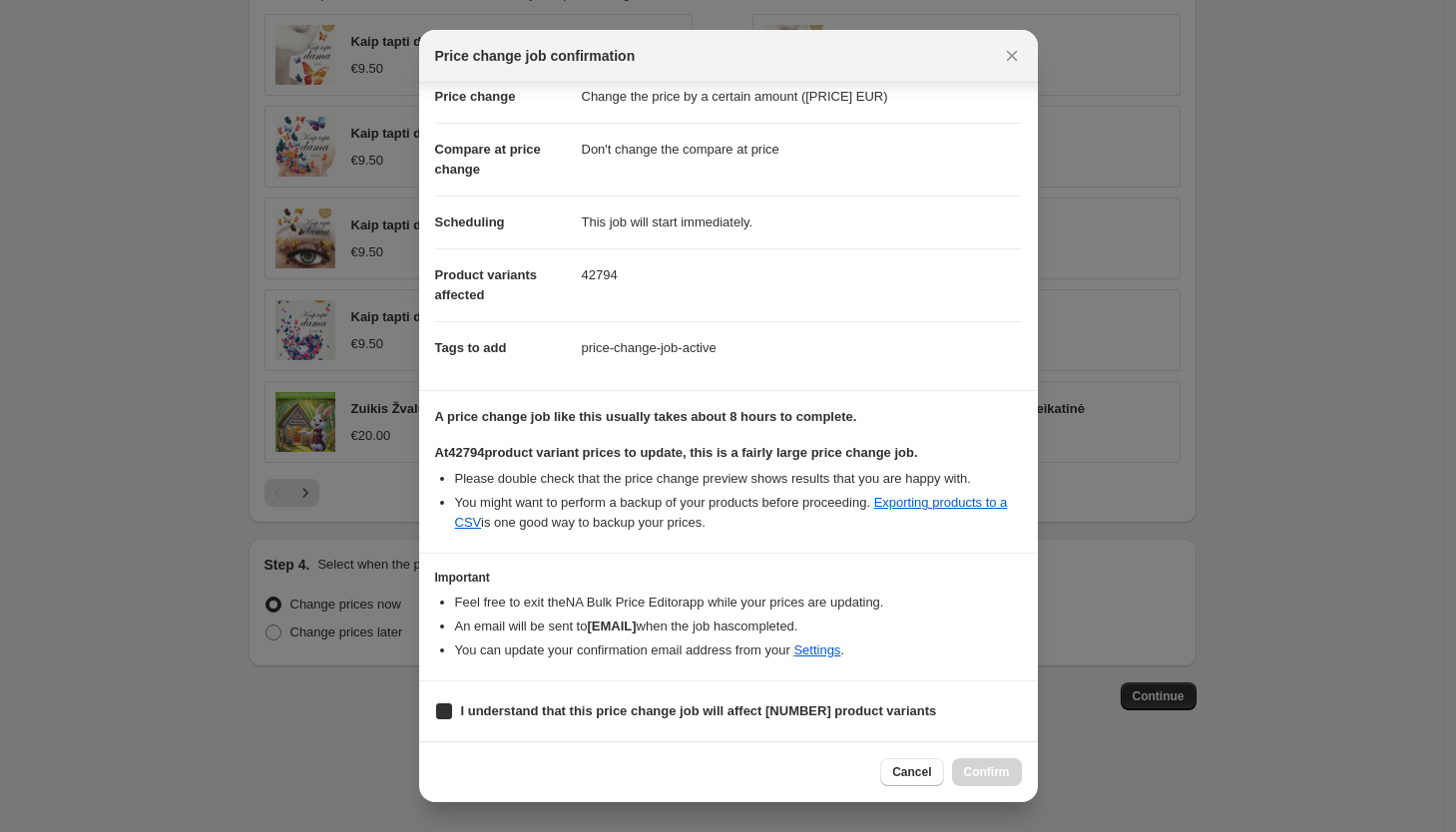 checkbox on "true" 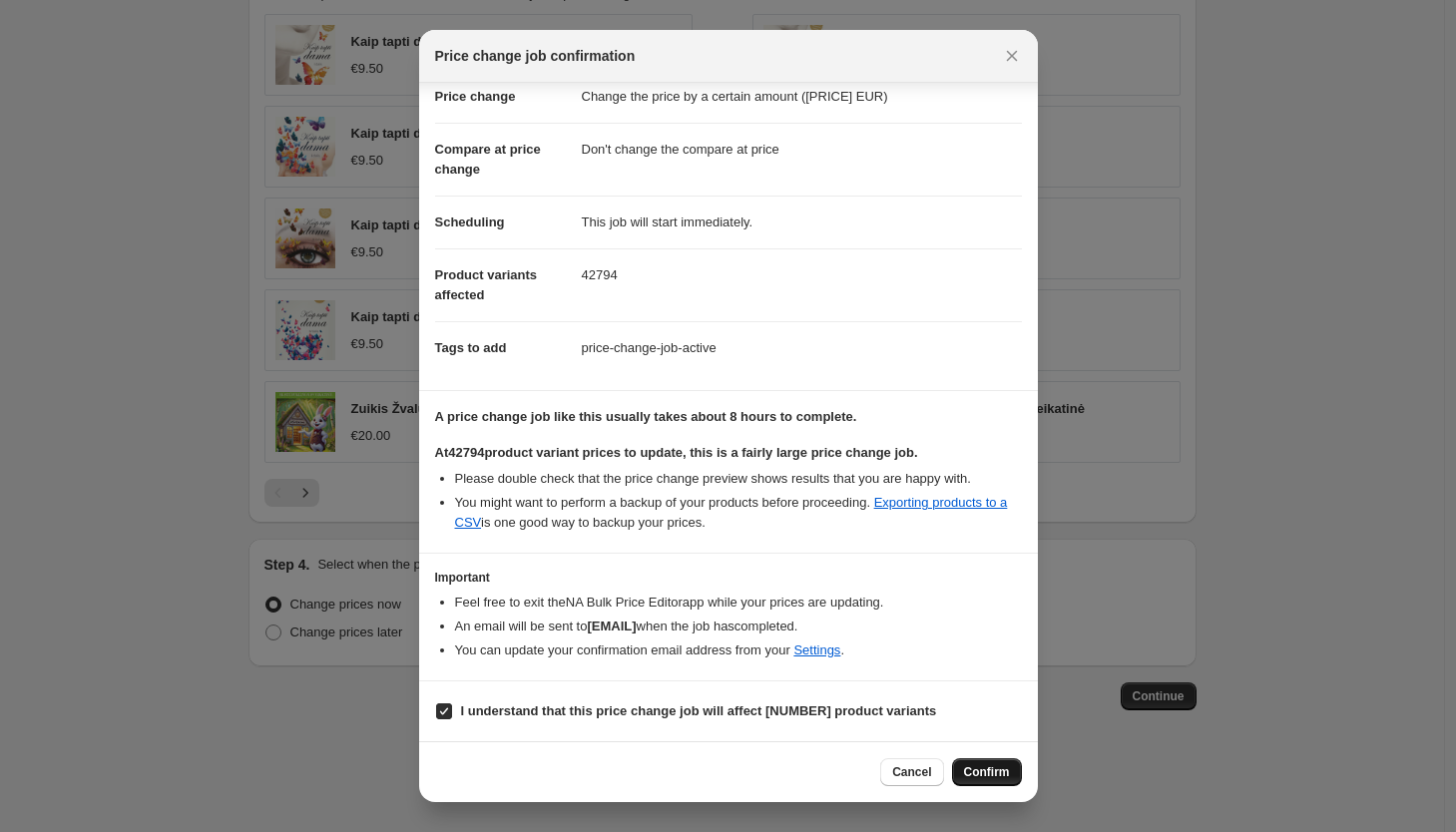 click on "Confirm" at bounding box center (987, 772) 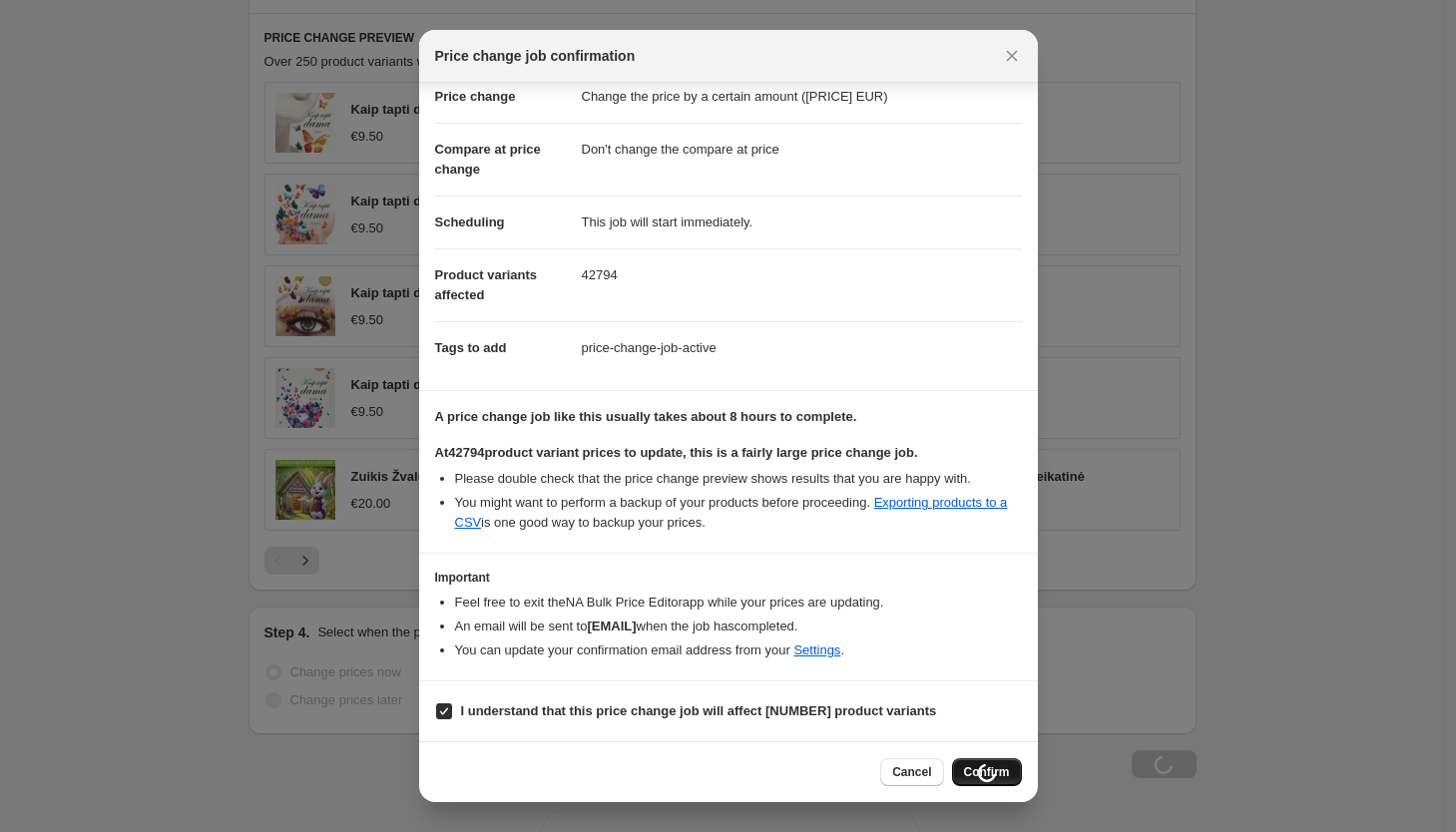 scroll, scrollTop: 1408, scrollLeft: 0, axis: vertical 